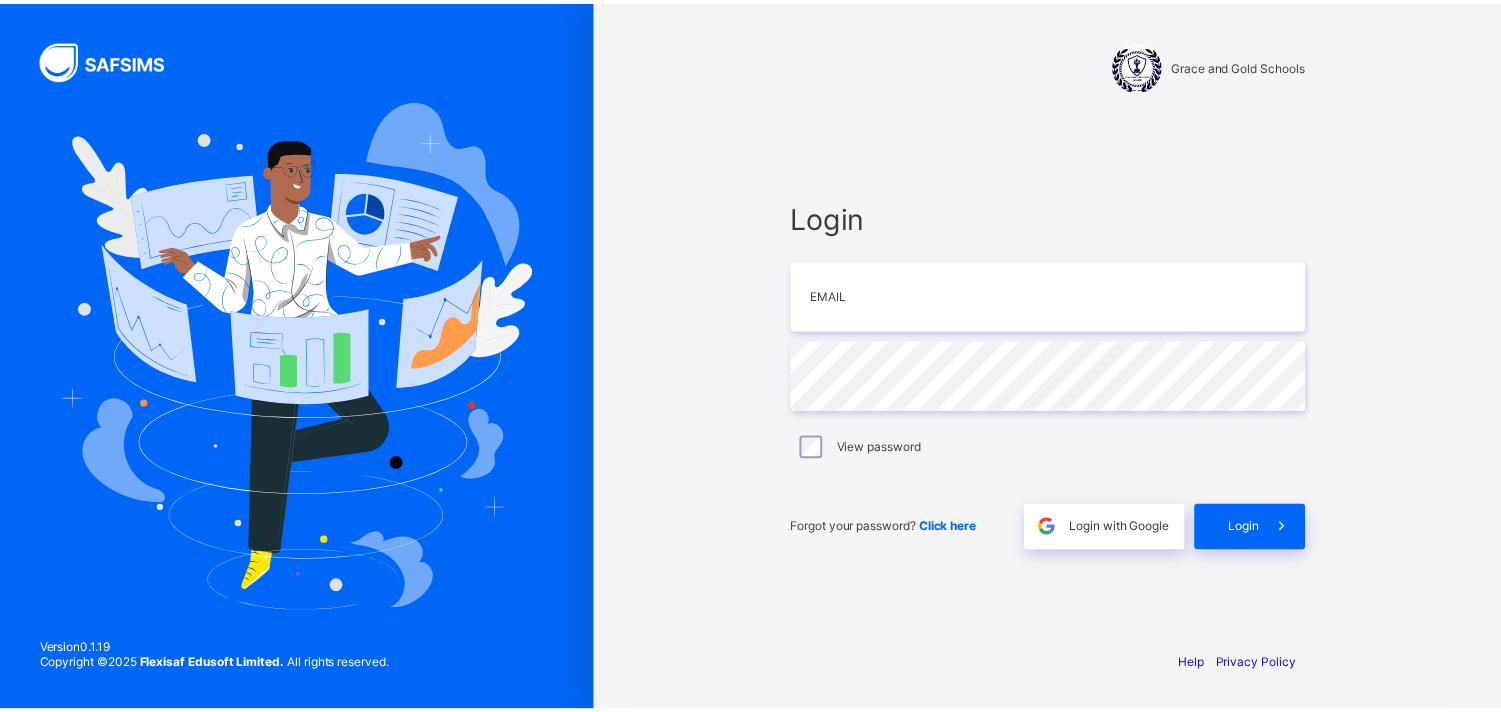 scroll, scrollTop: 0, scrollLeft: 0, axis: both 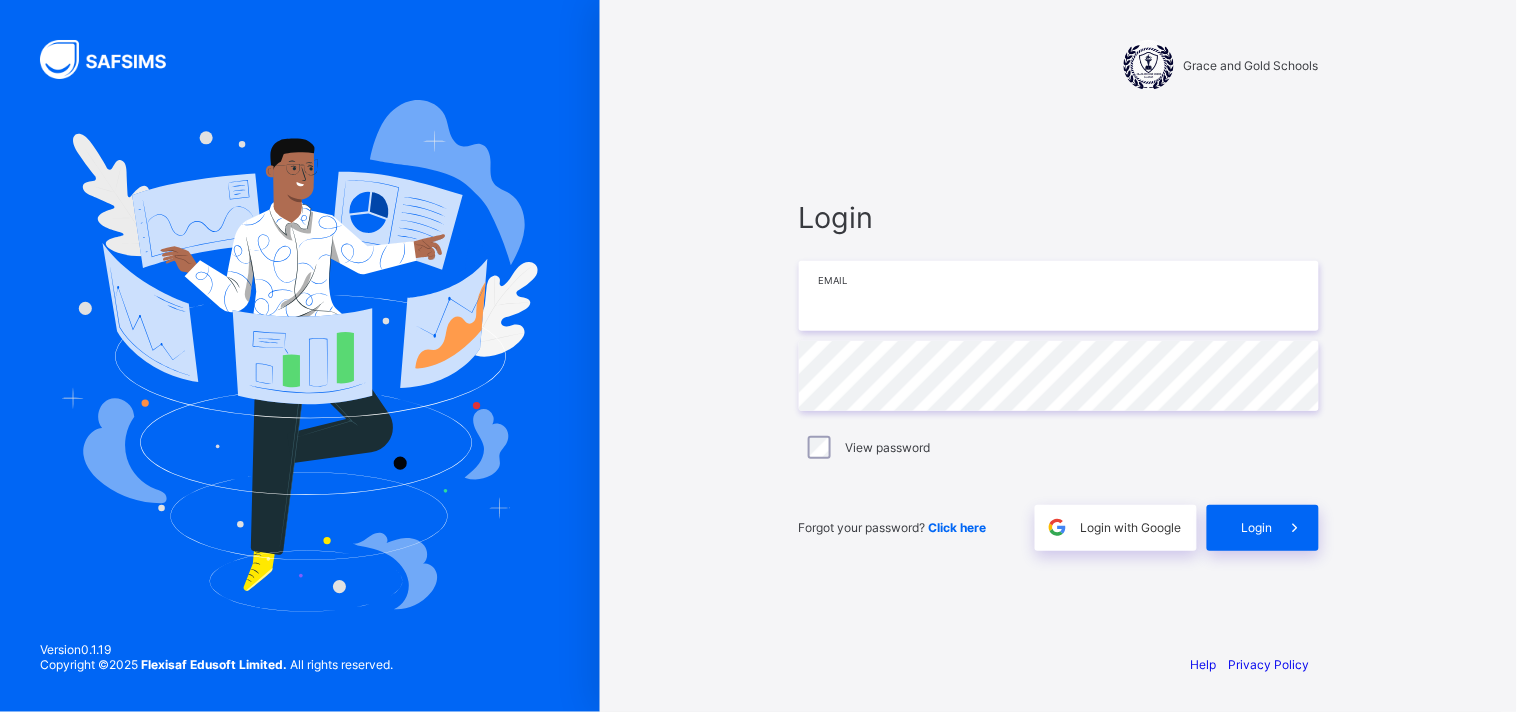 type on "**********" 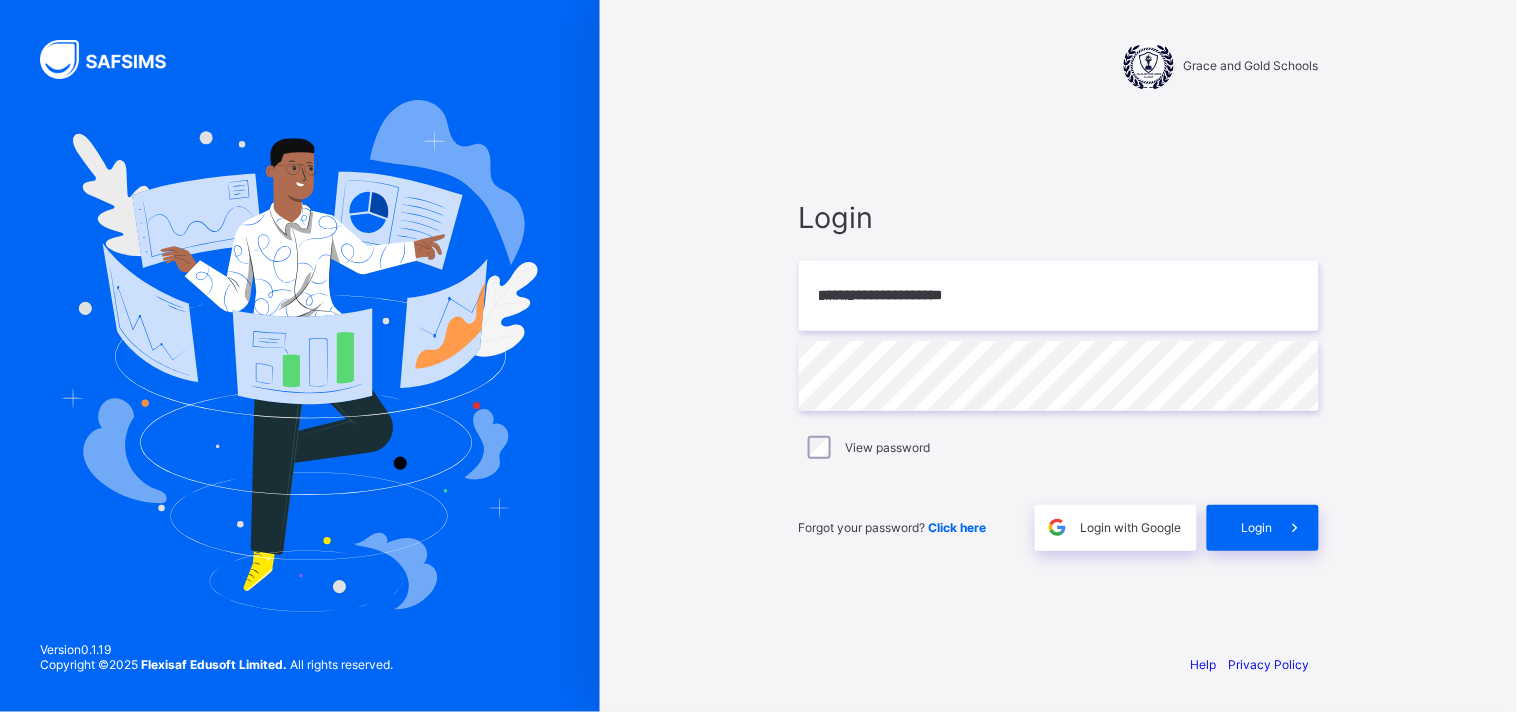 click on "Forgot your password?   Click here Login with Google Login" at bounding box center (1059, 518) 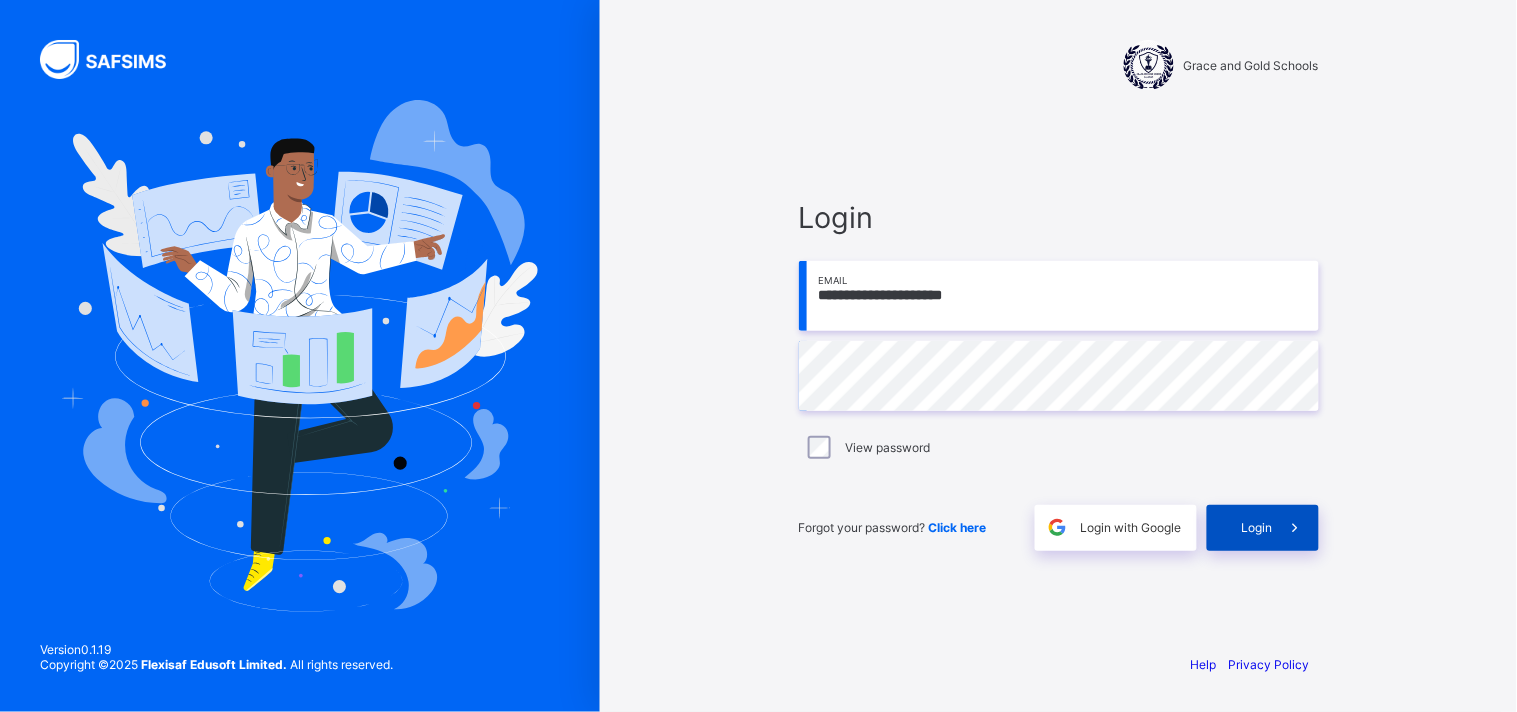 click on "Login" at bounding box center [1263, 528] 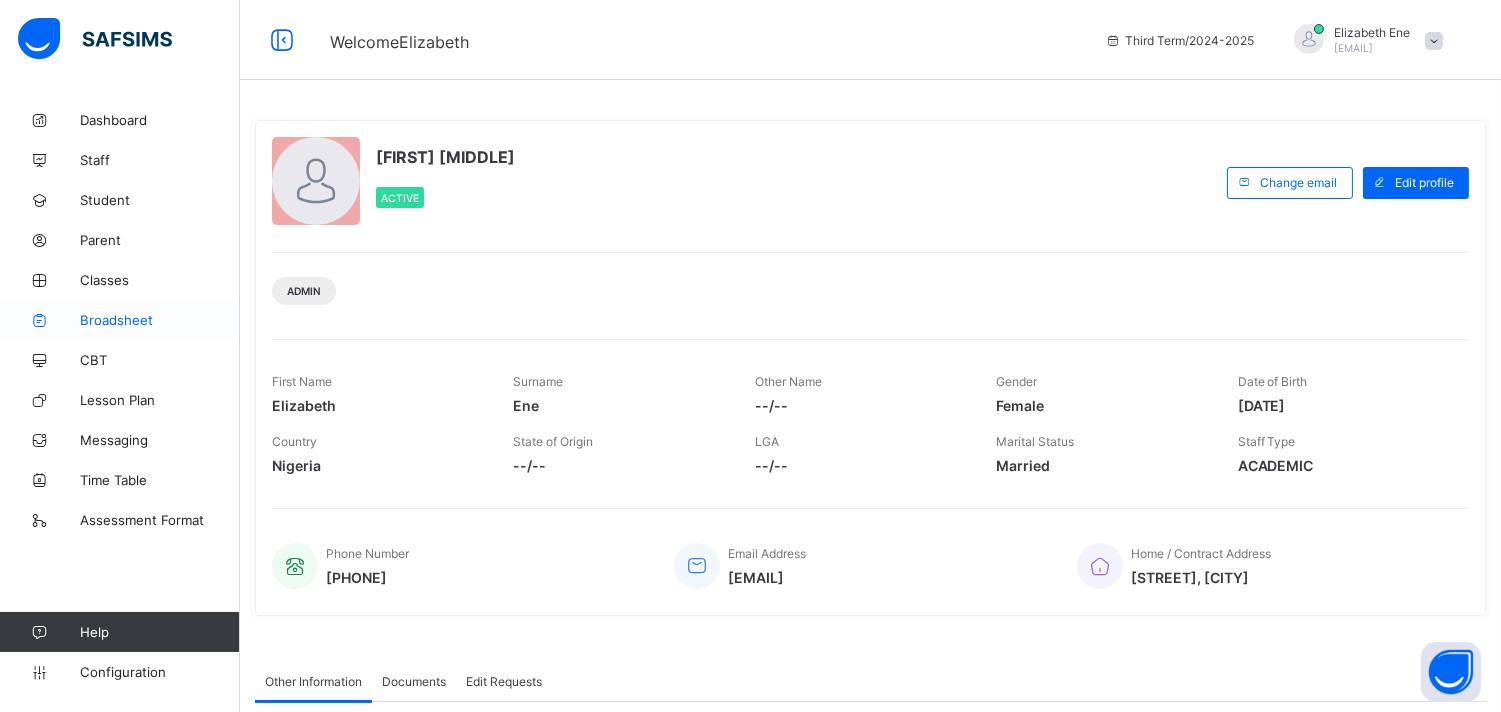 click on "Broadsheet" at bounding box center (120, 320) 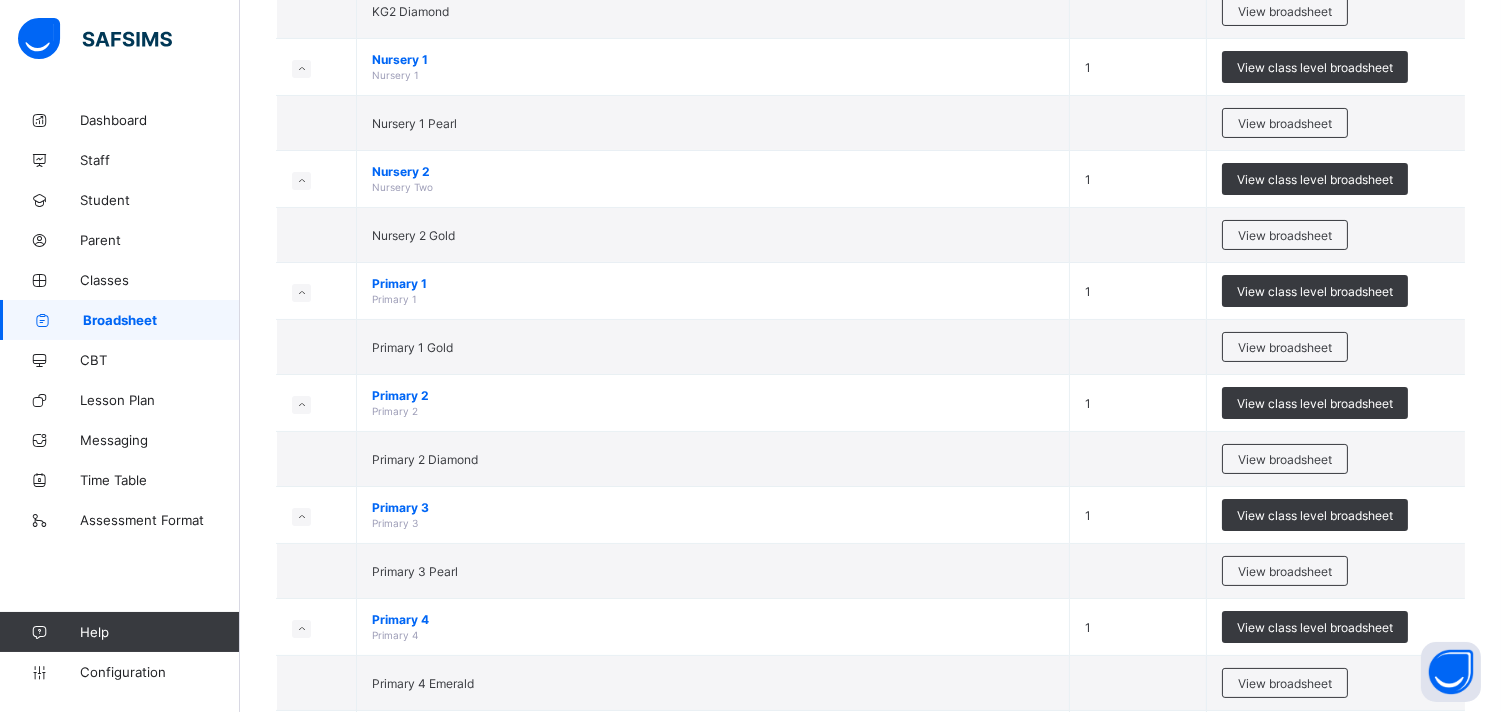 scroll, scrollTop: 535, scrollLeft: 0, axis: vertical 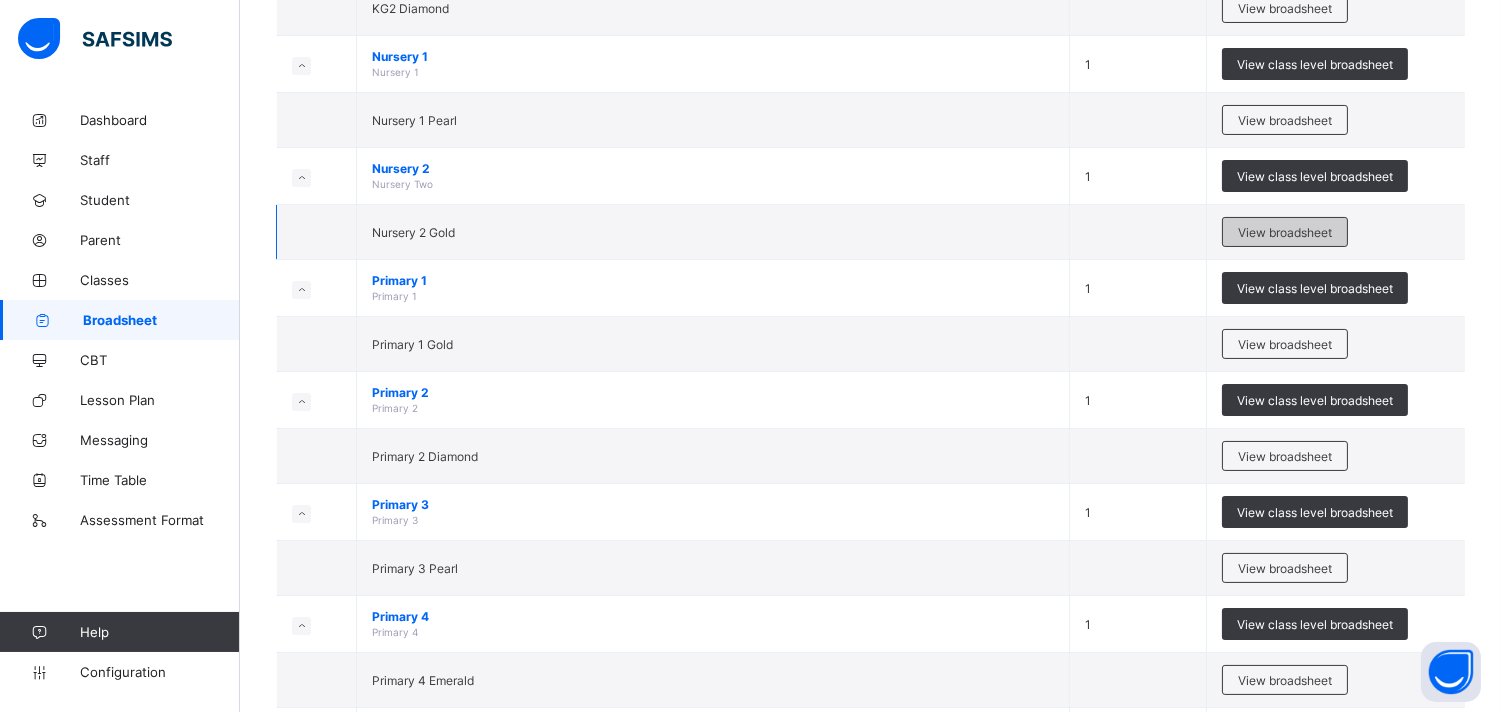 click on "View broadsheet" at bounding box center (1285, 232) 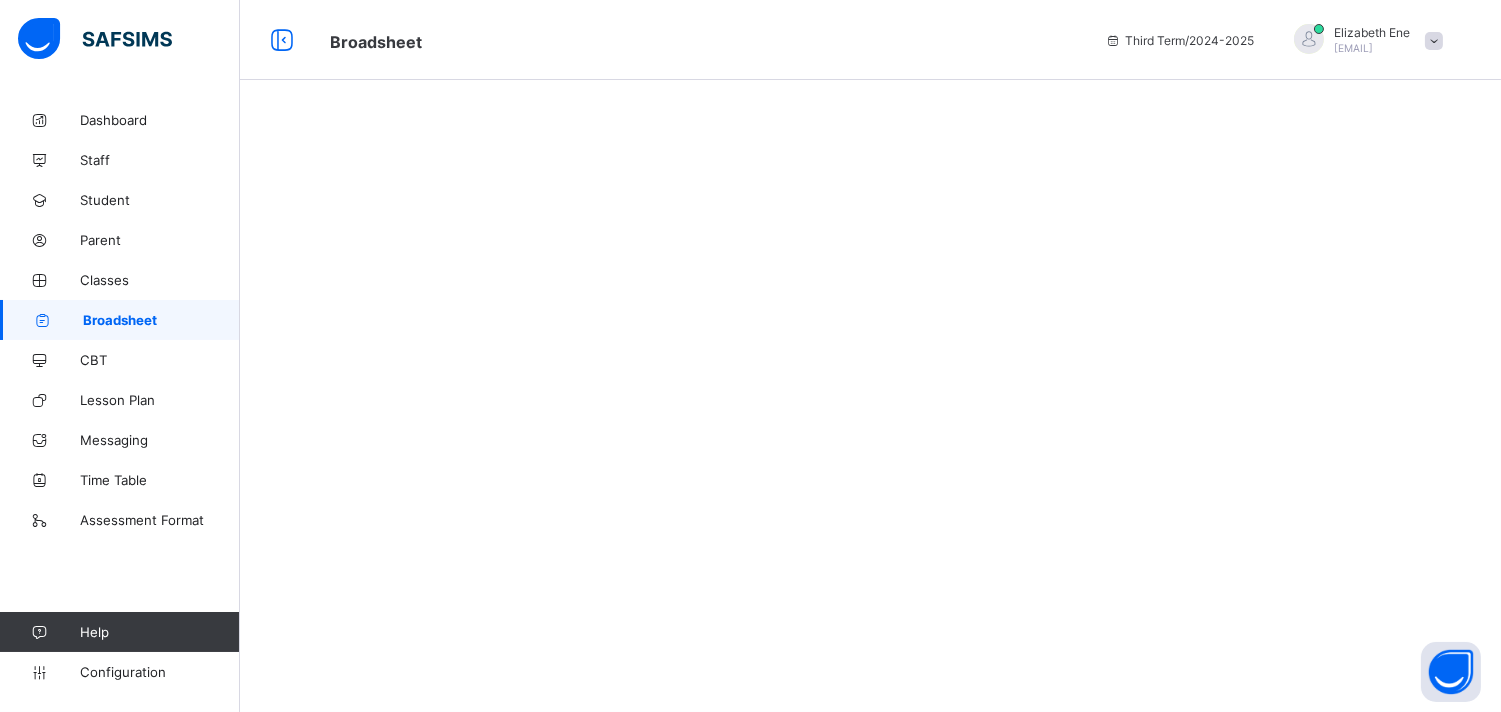 scroll, scrollTop: 0, scrollLeft: 0, axis: both 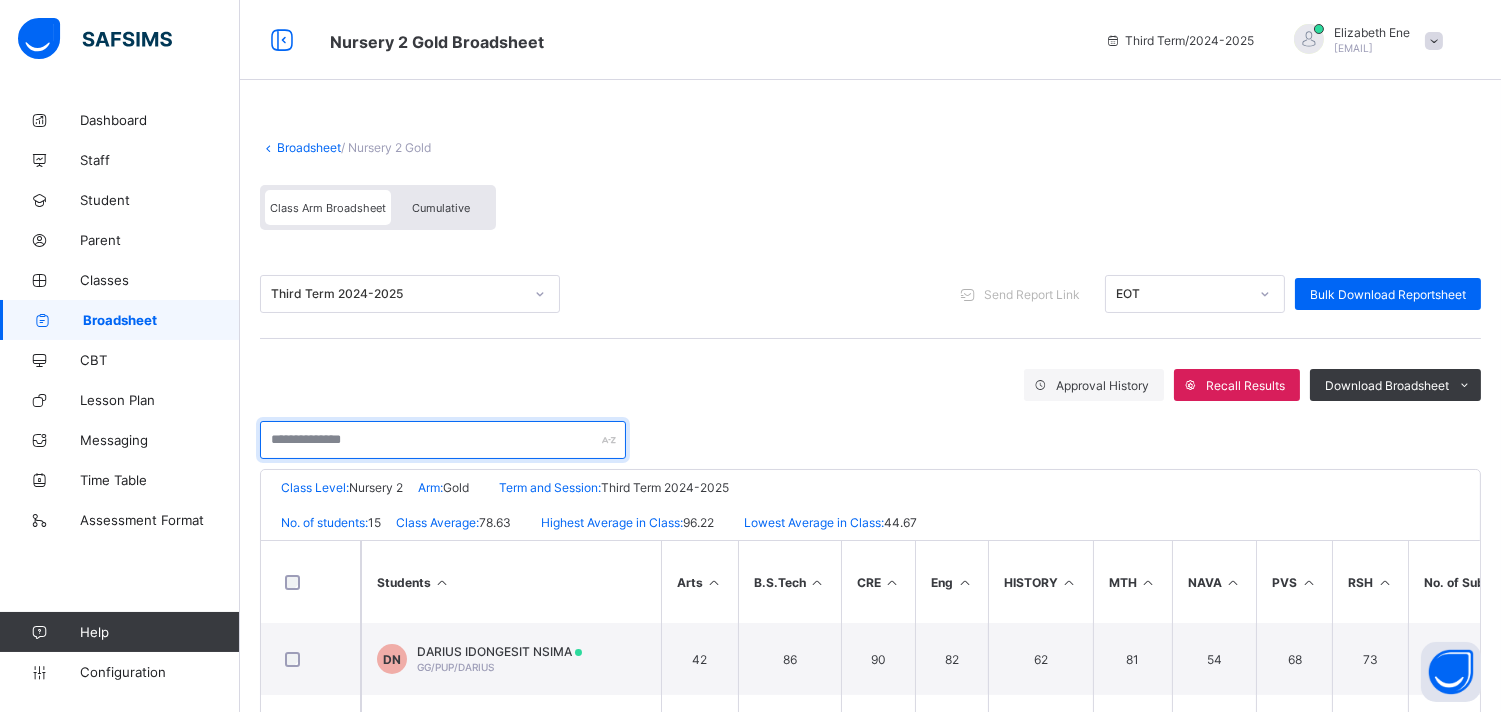 click at bounding box center [443, 440] 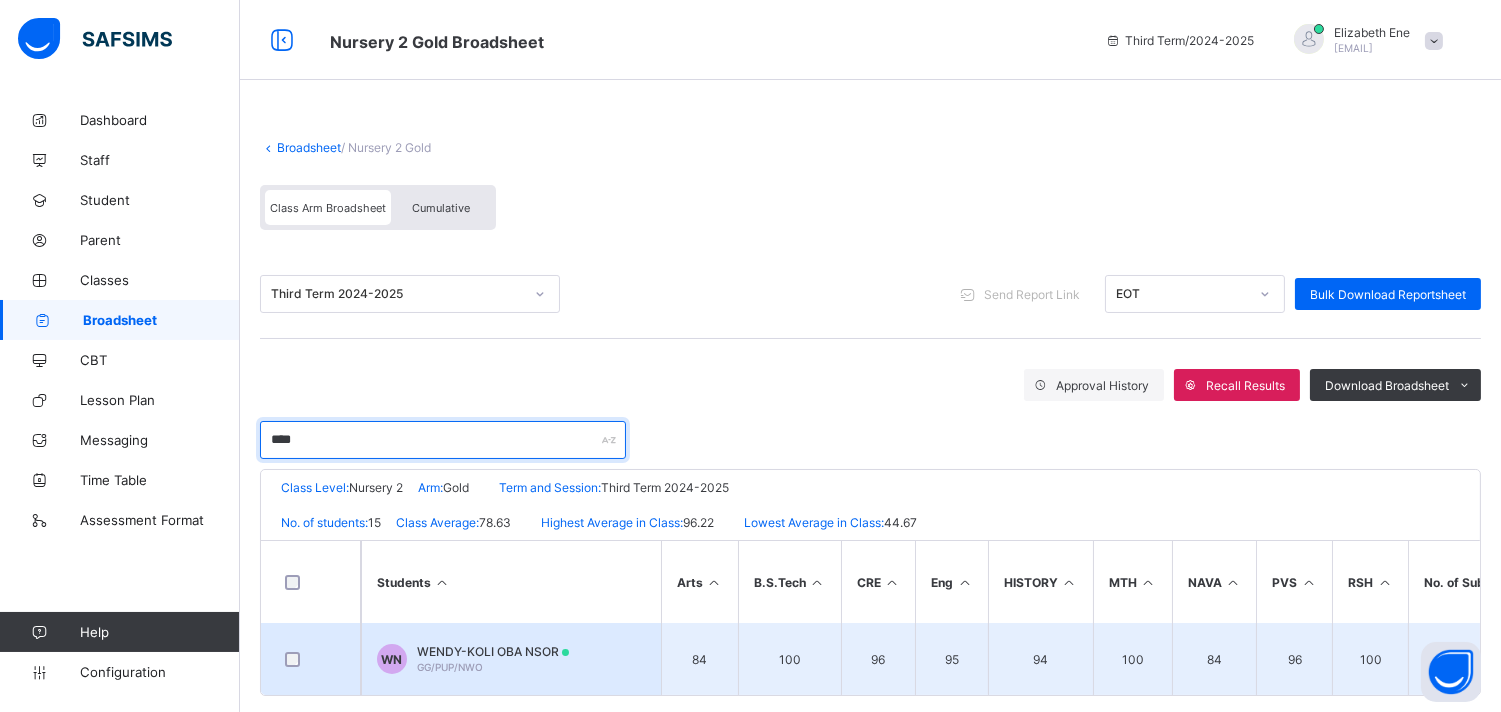 type on "****" 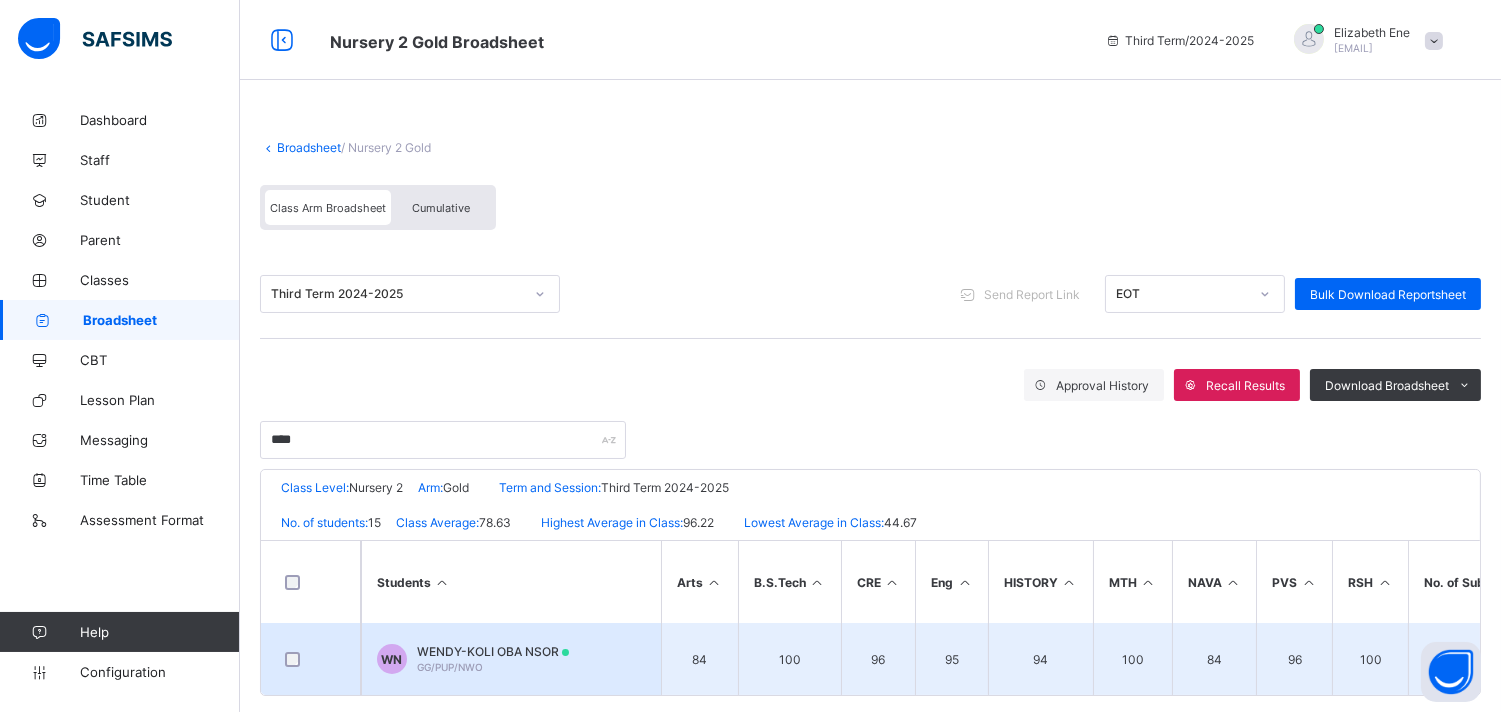 click on "WENDY-KOLI OBA NSOR   GG/PUP/NWO" at bounding box center [493, 659] 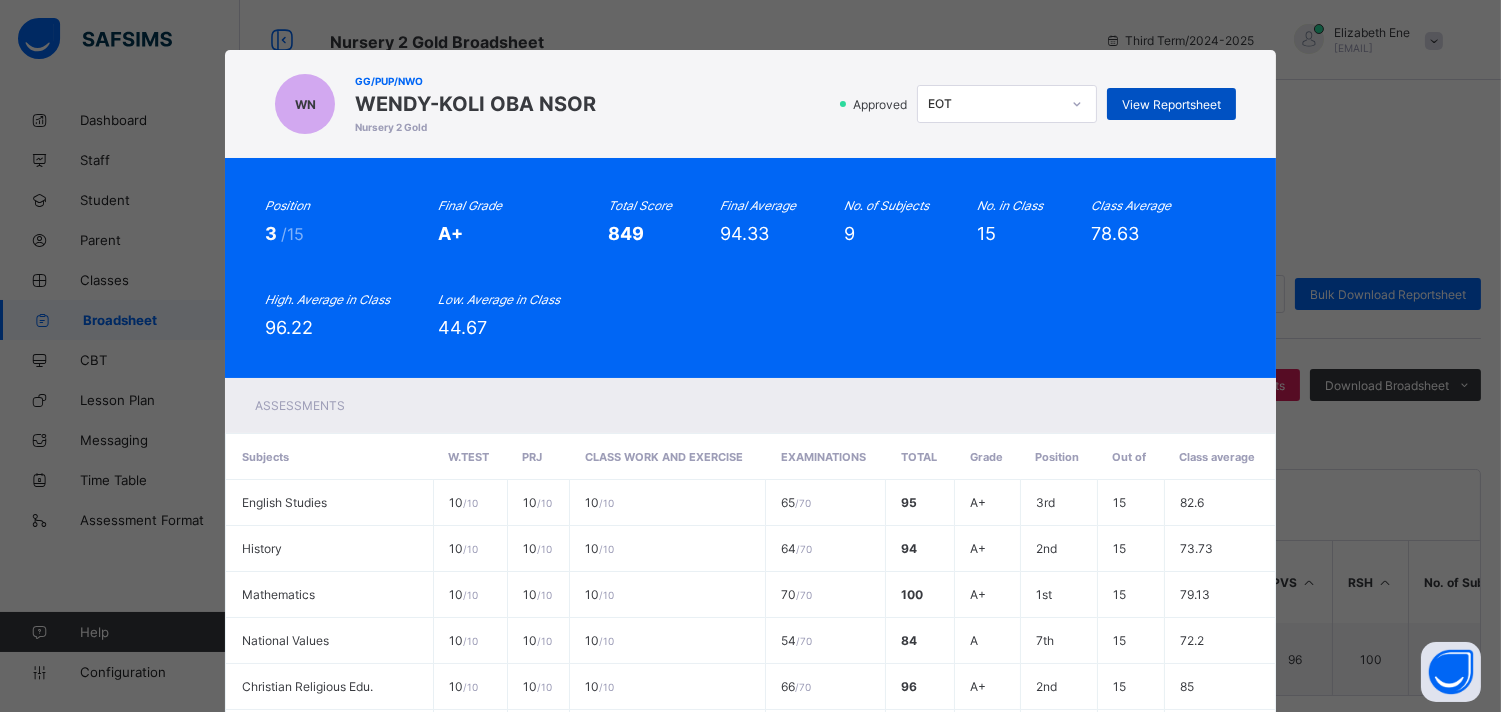 click on "View Reportsheet" at bounding box center (1171, 104) 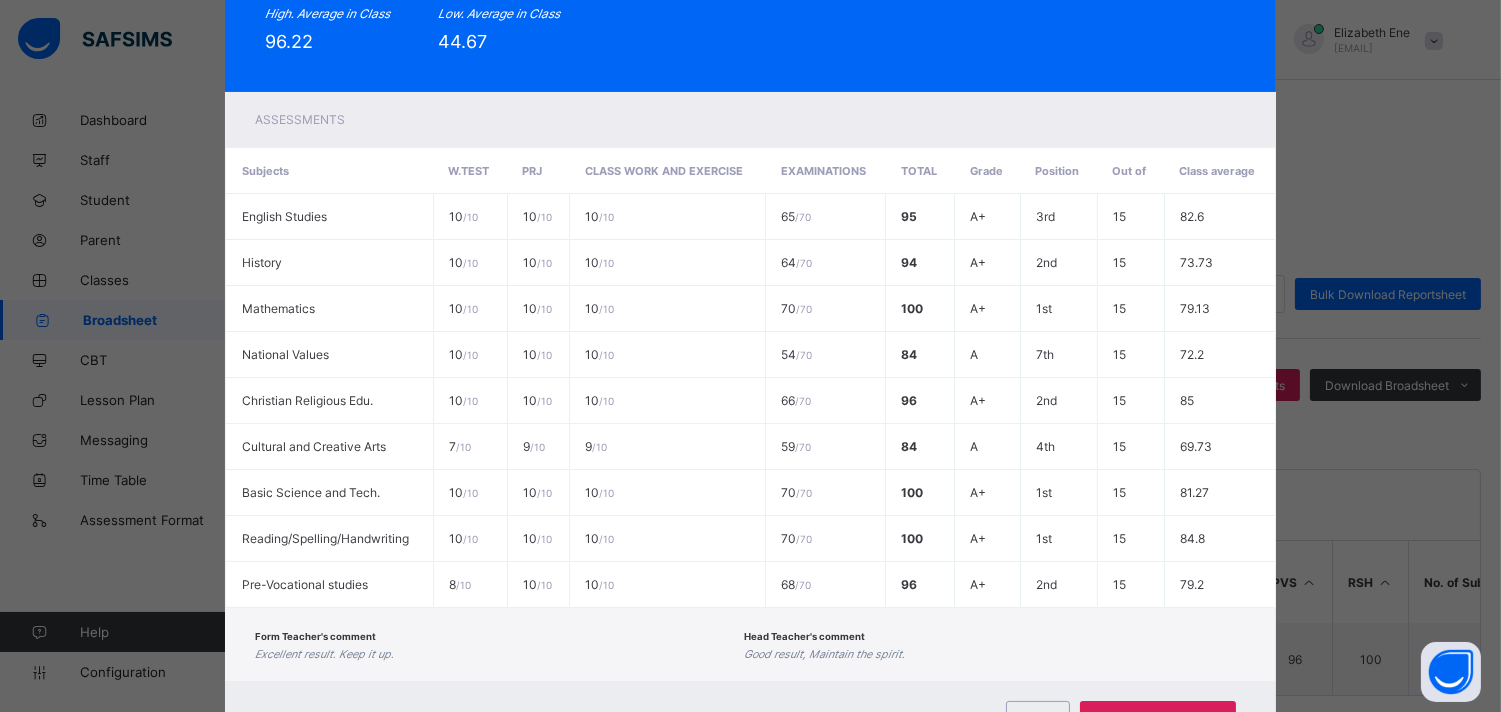 scroll, scrollTop: 371, scrollLeft: 0, axis: vertical 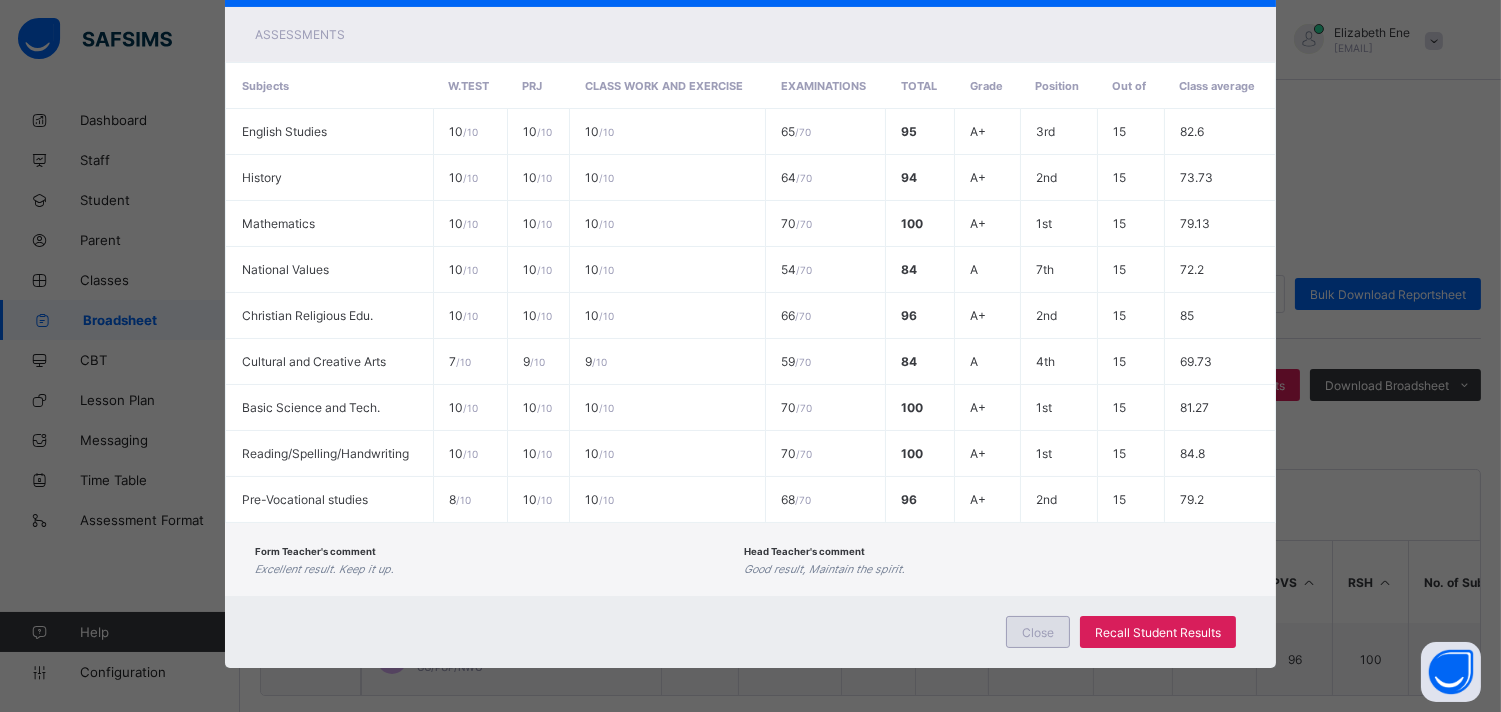 click on "Close" at bounding box center (1038, 632) 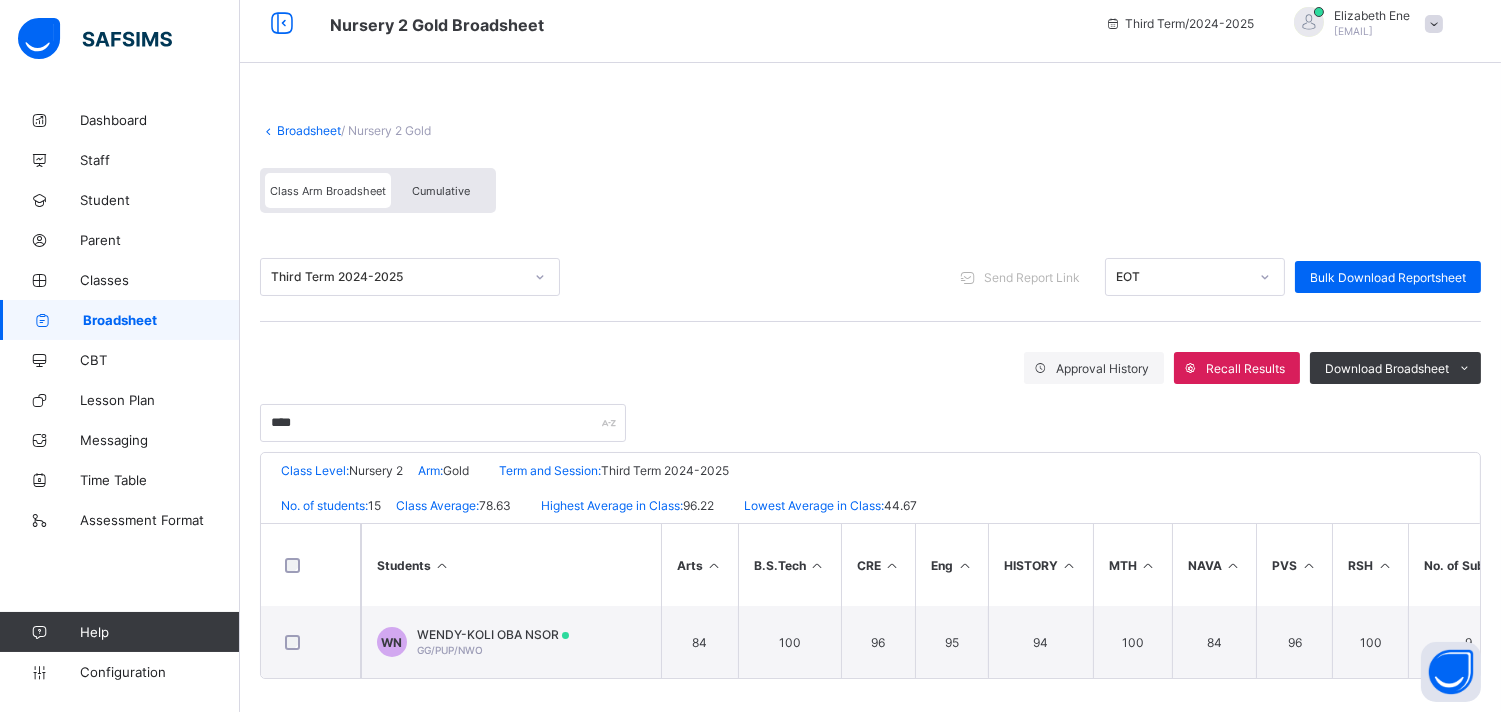 scroll, scrollTop: 30, scrollLeft: 0, axis: vertical 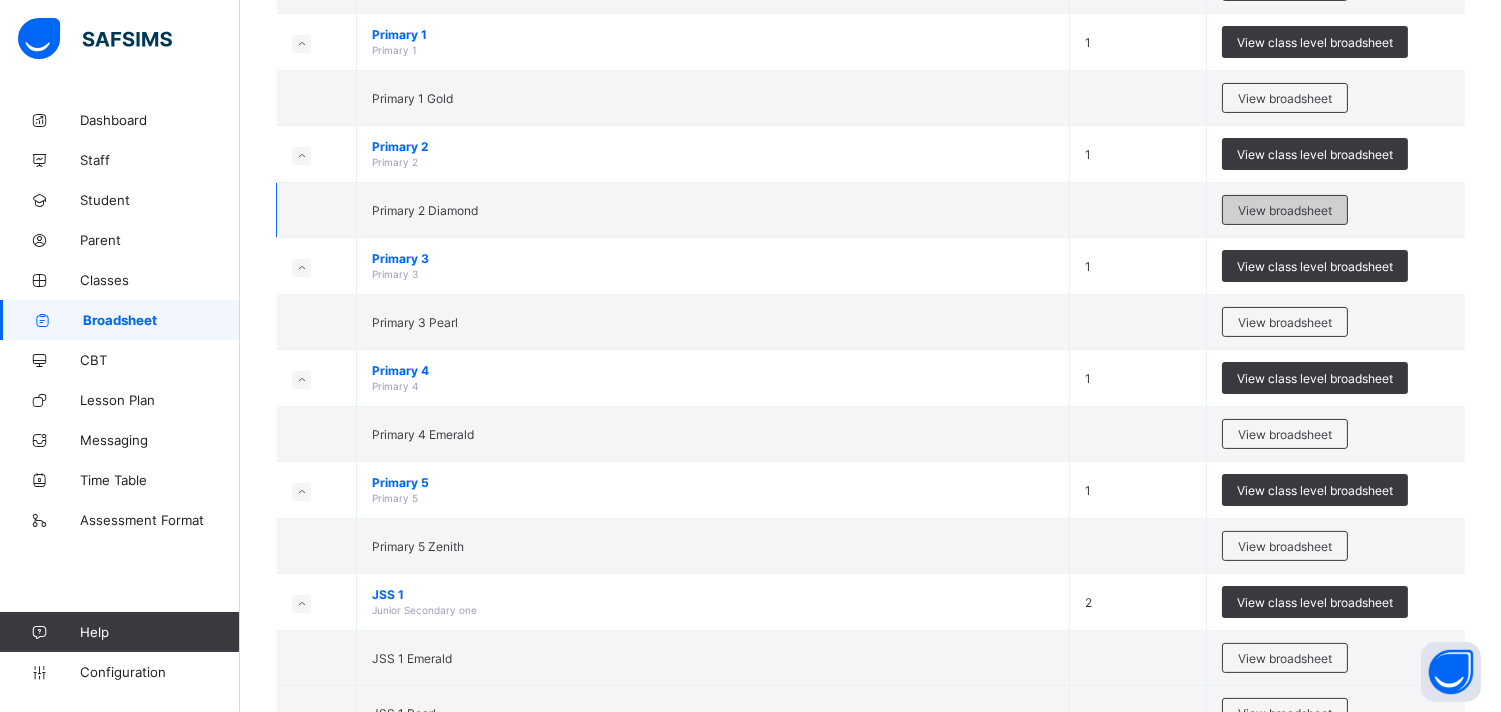 click on "View broadsheet" at bounding box center (1285, 210) 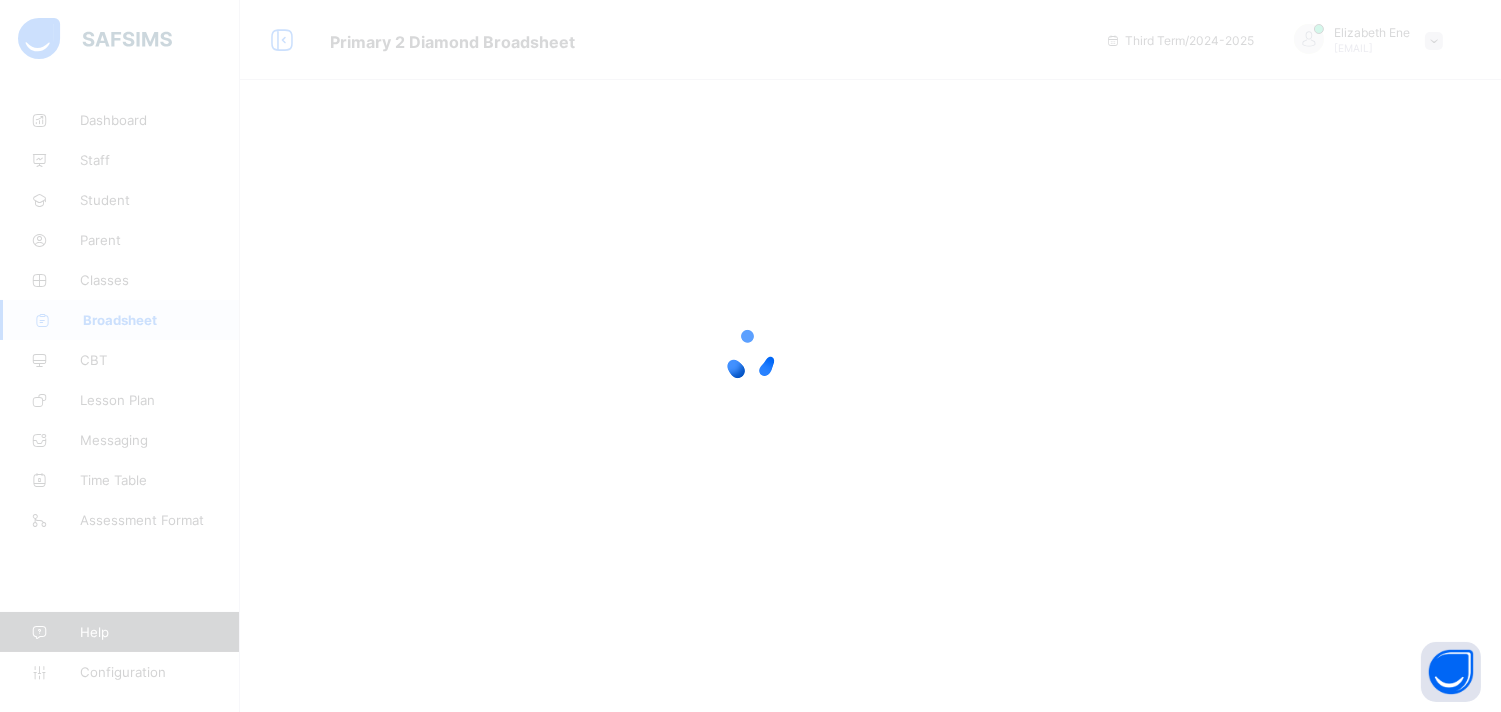 scroll, scrollTop: 0, scrollLeft: 0, axis: both 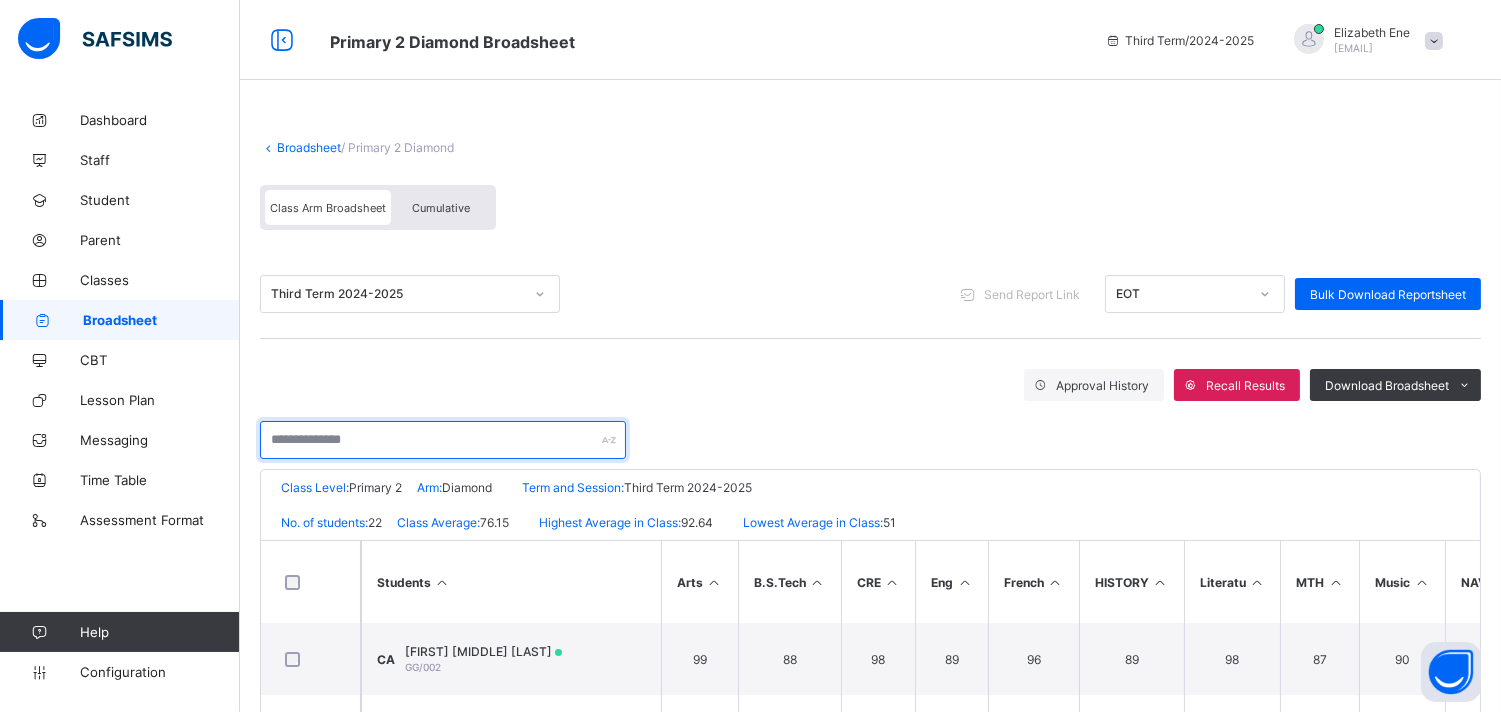 click at bounding box center (443, 440) 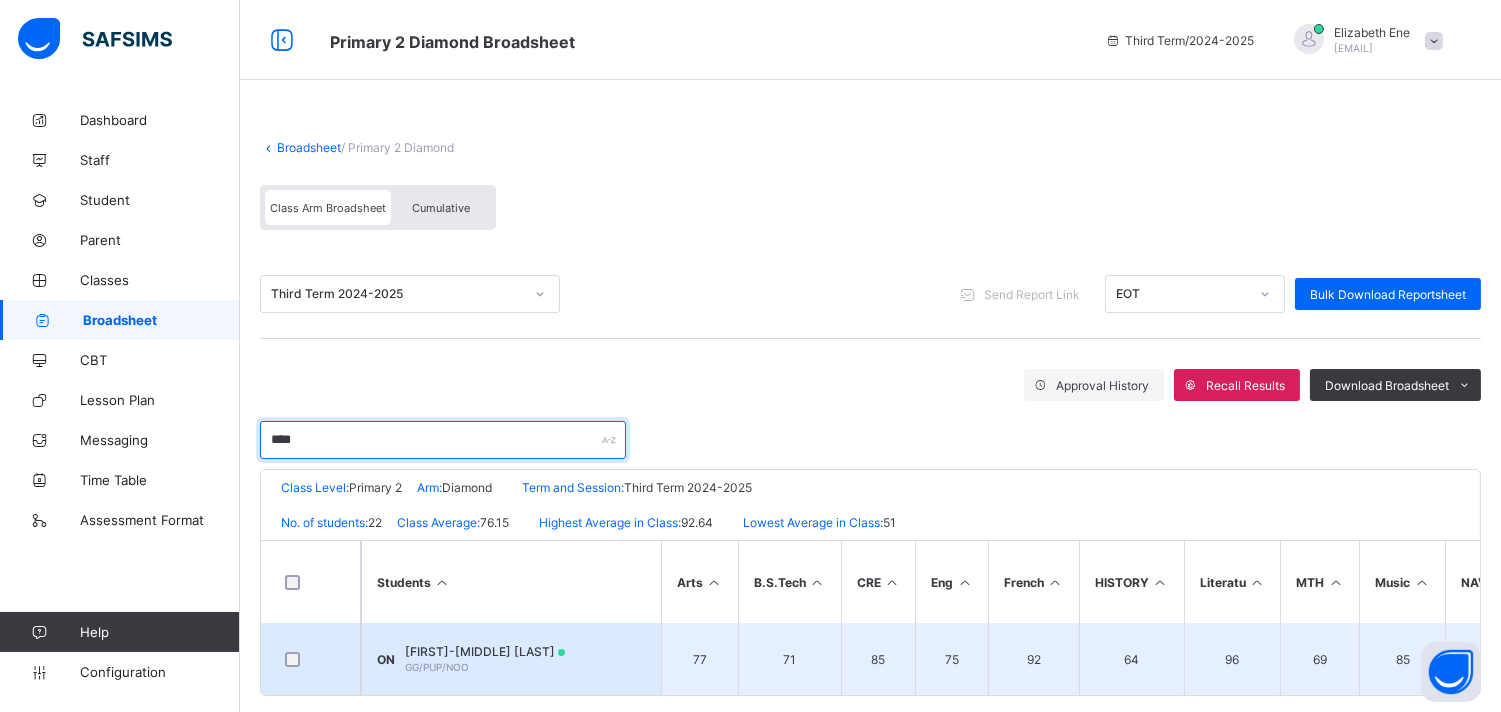 type on "****" 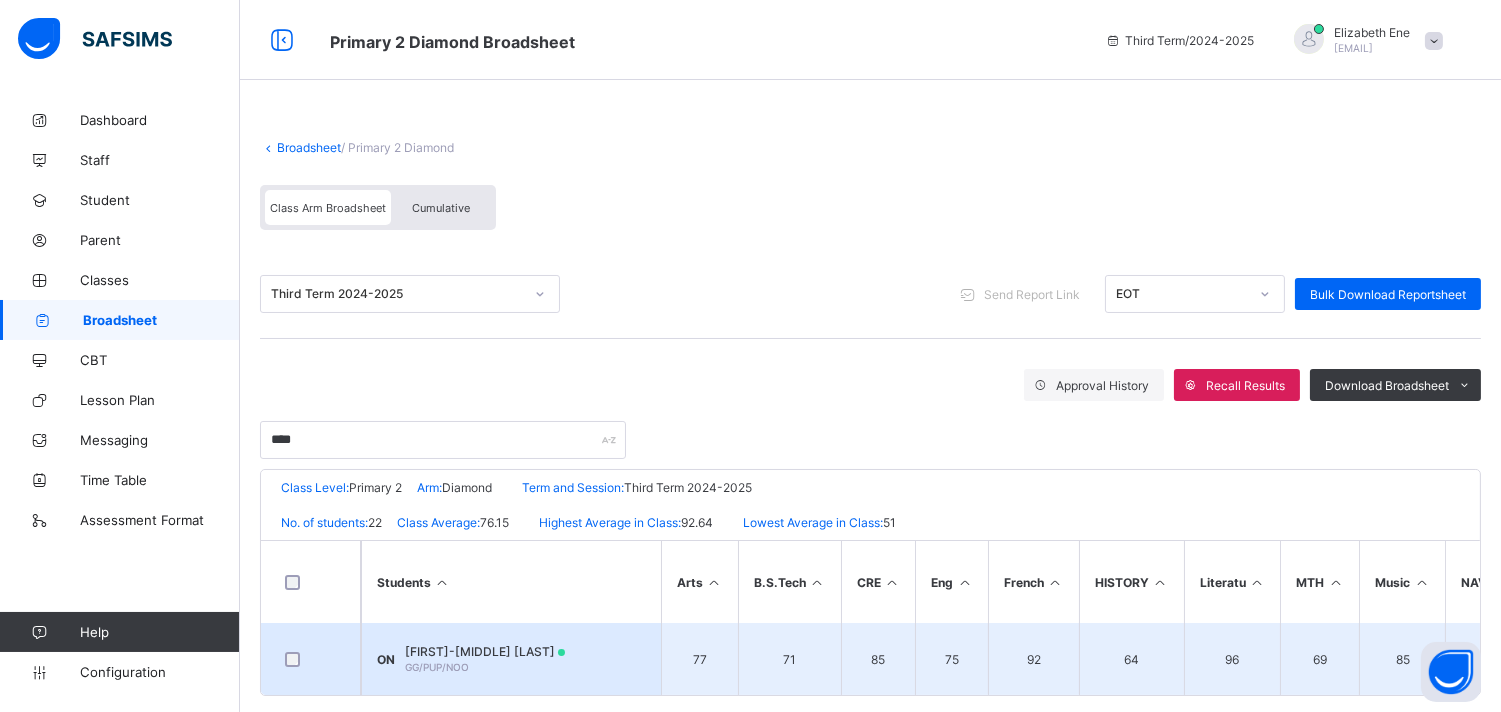 click on "OLIVIA-ENE OBA NSOR   GG/PUP/NOO" at bounding box center [485, 659] 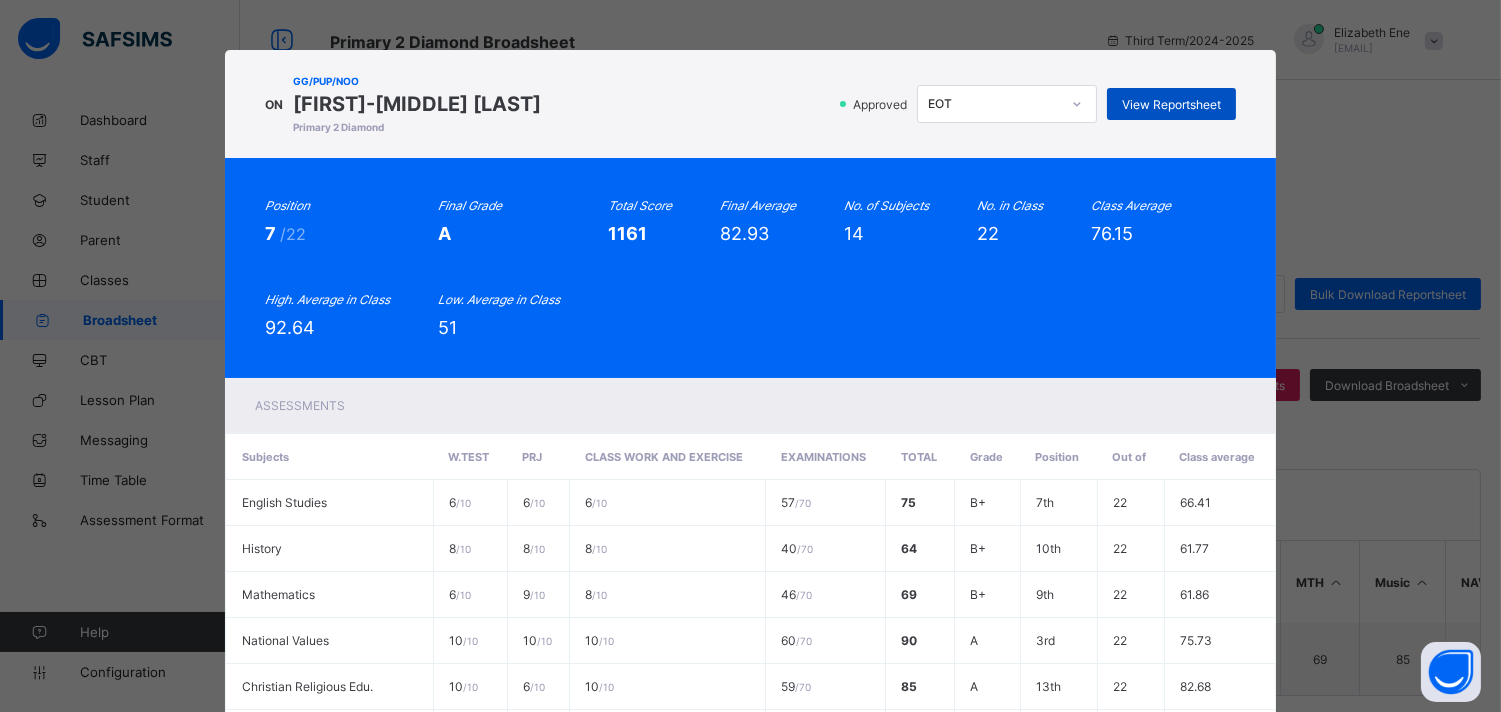 click on "View Reportsheet" at bounding box center (1171, 104) 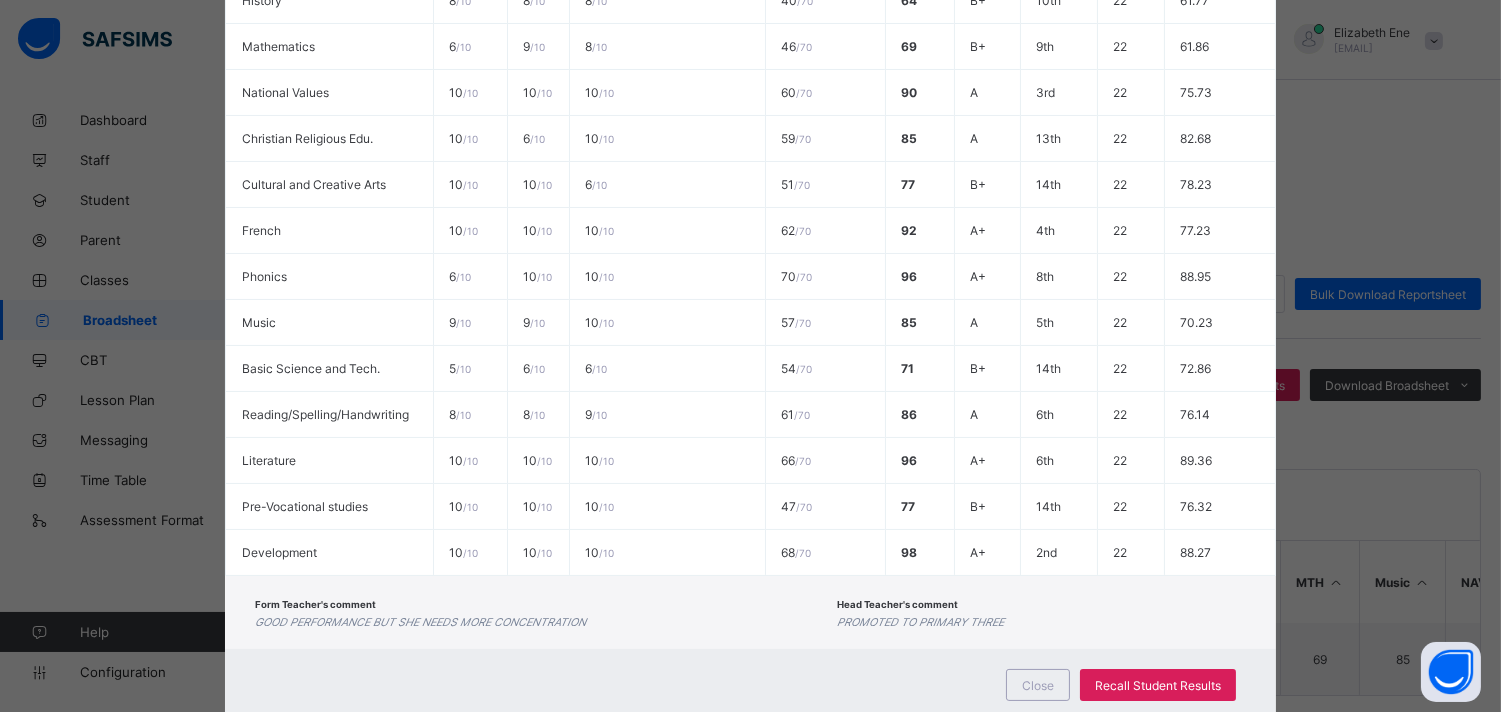 scroll, scrollTop: 552, scrollLeft: 0, axis: vertical 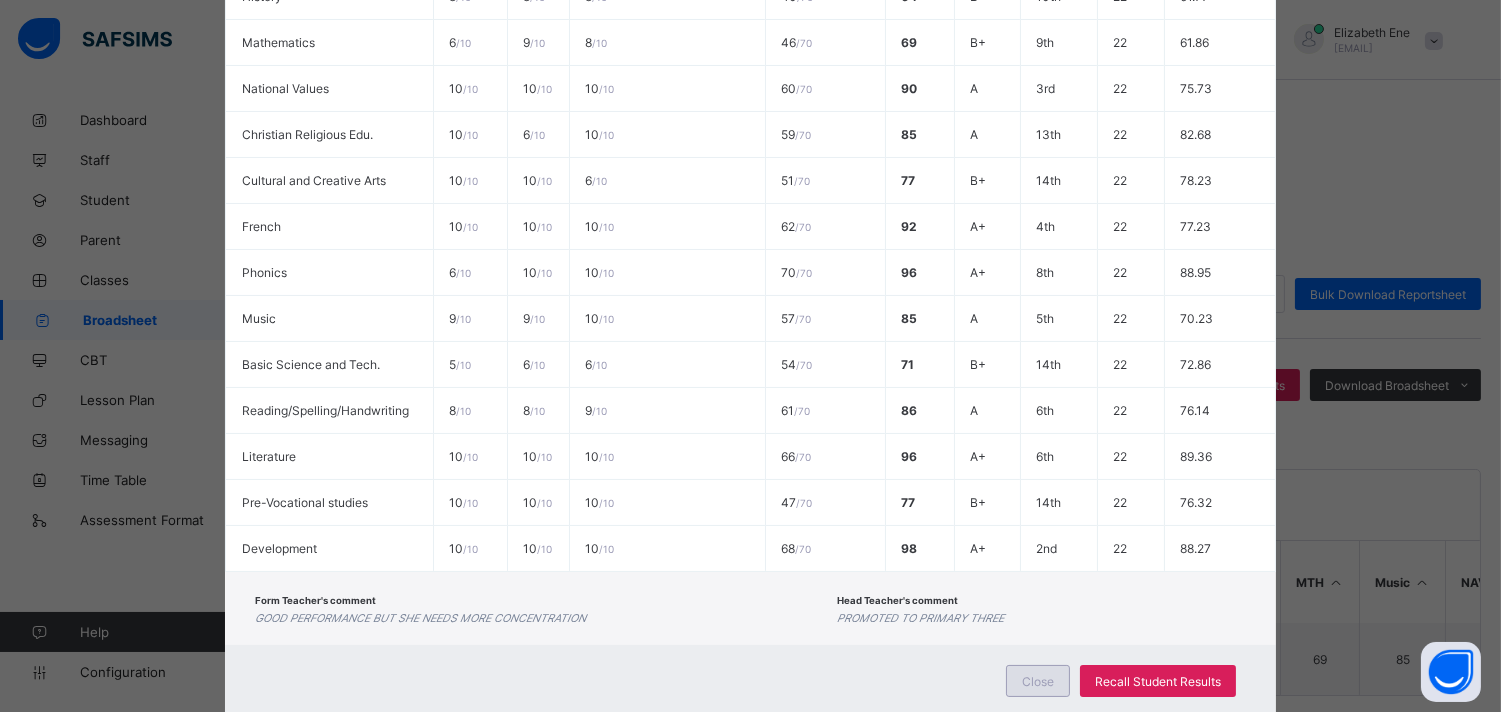 click on "Close" at bounding box center (1038, 681) 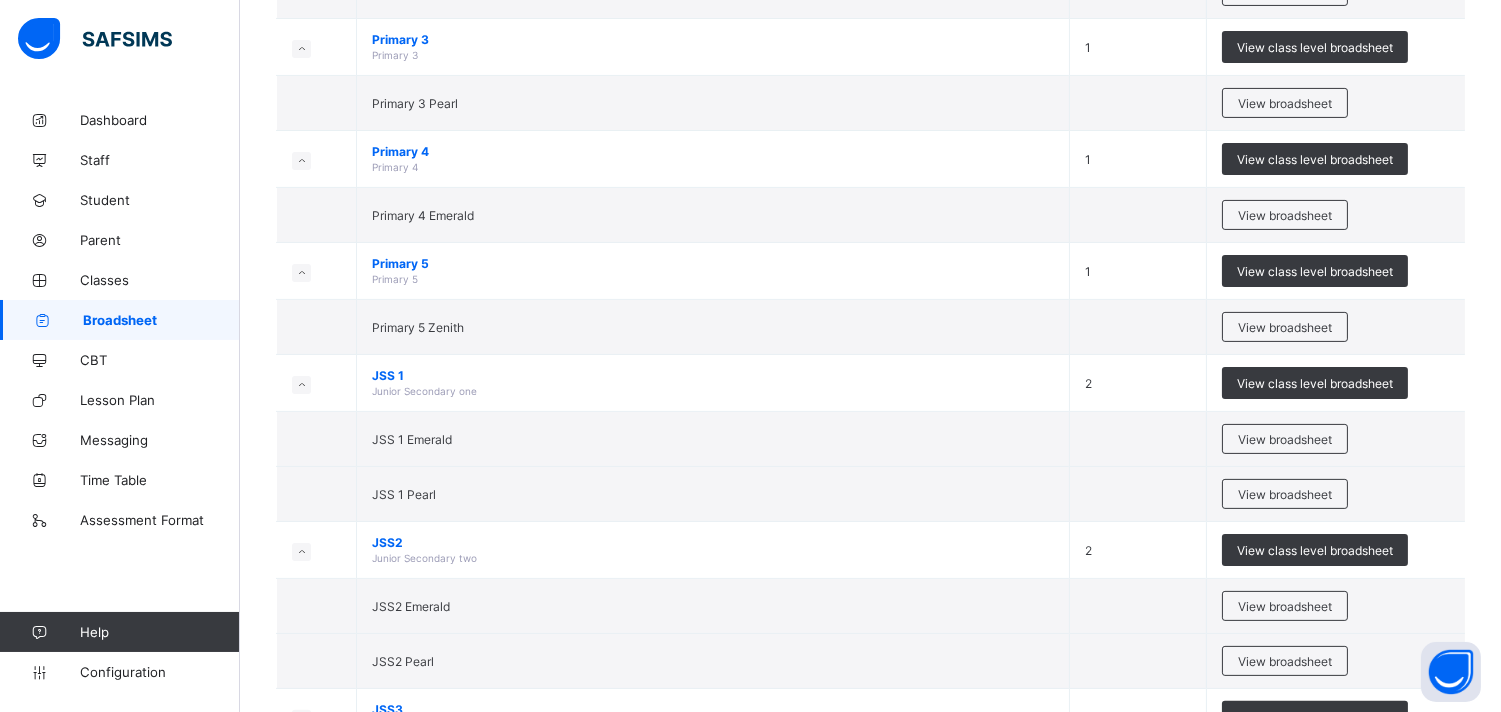 scroll, scrollTop: 1017, scrollLeft: 0, axis: vertical 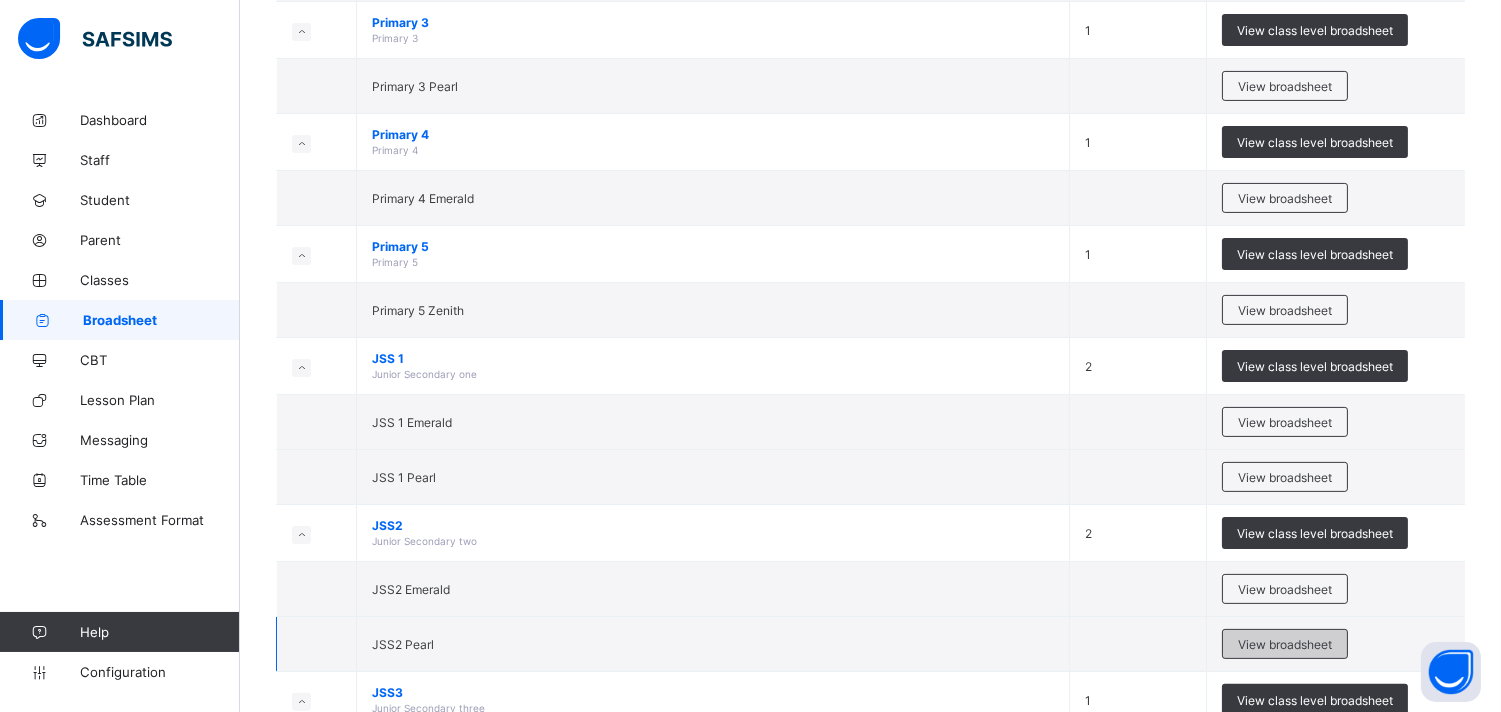 click on "View broadsheet" at bounding box center [1285, 644] 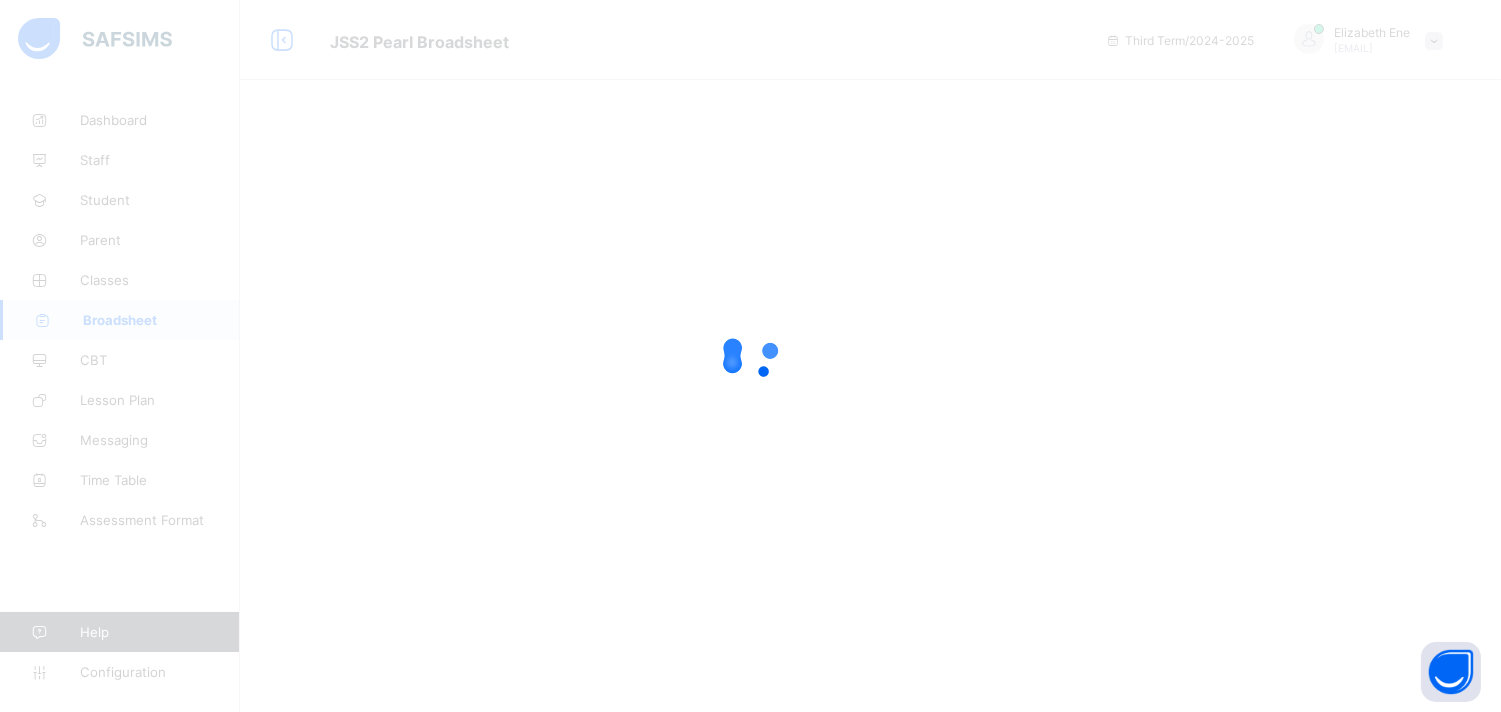 scroll, scrollTop: 0, scrollLeft: 0, axis: both 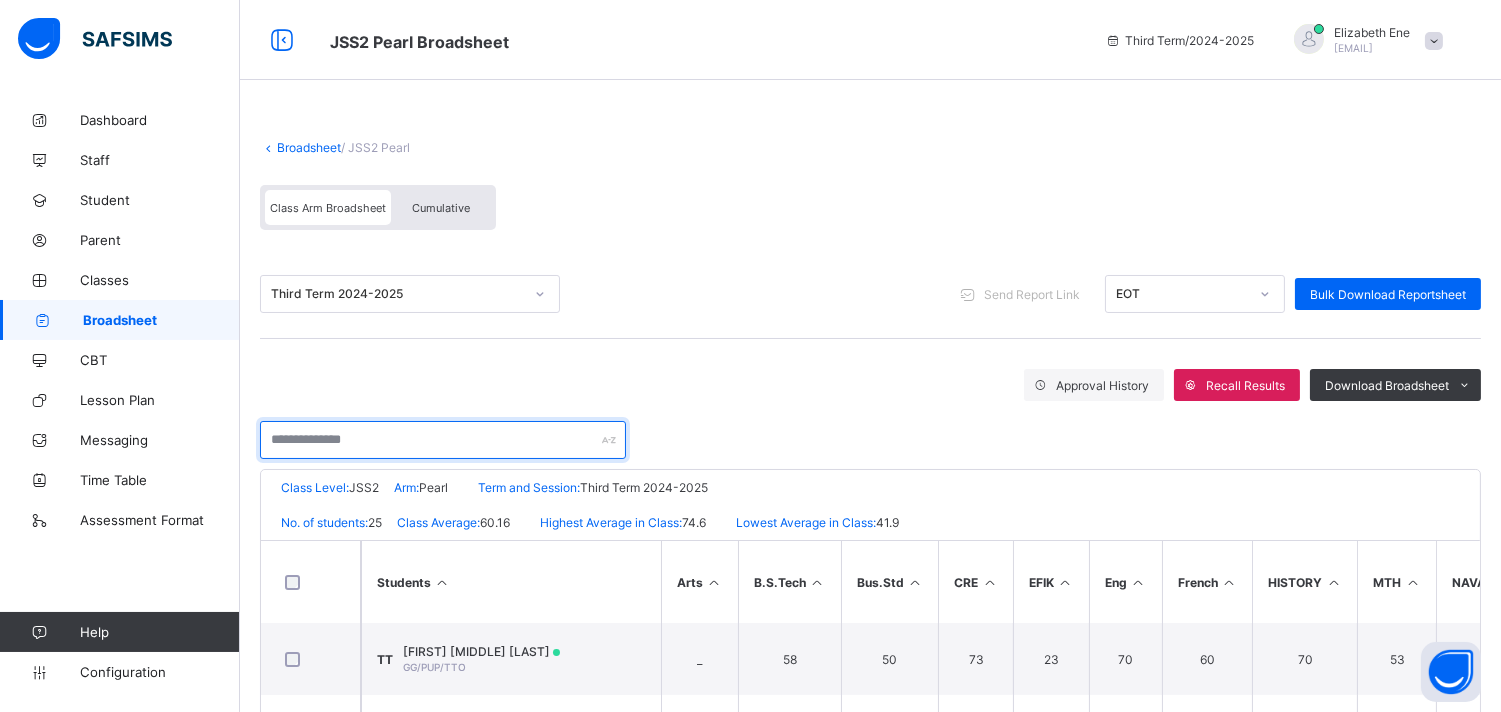 click at bounding box center [443, 440] 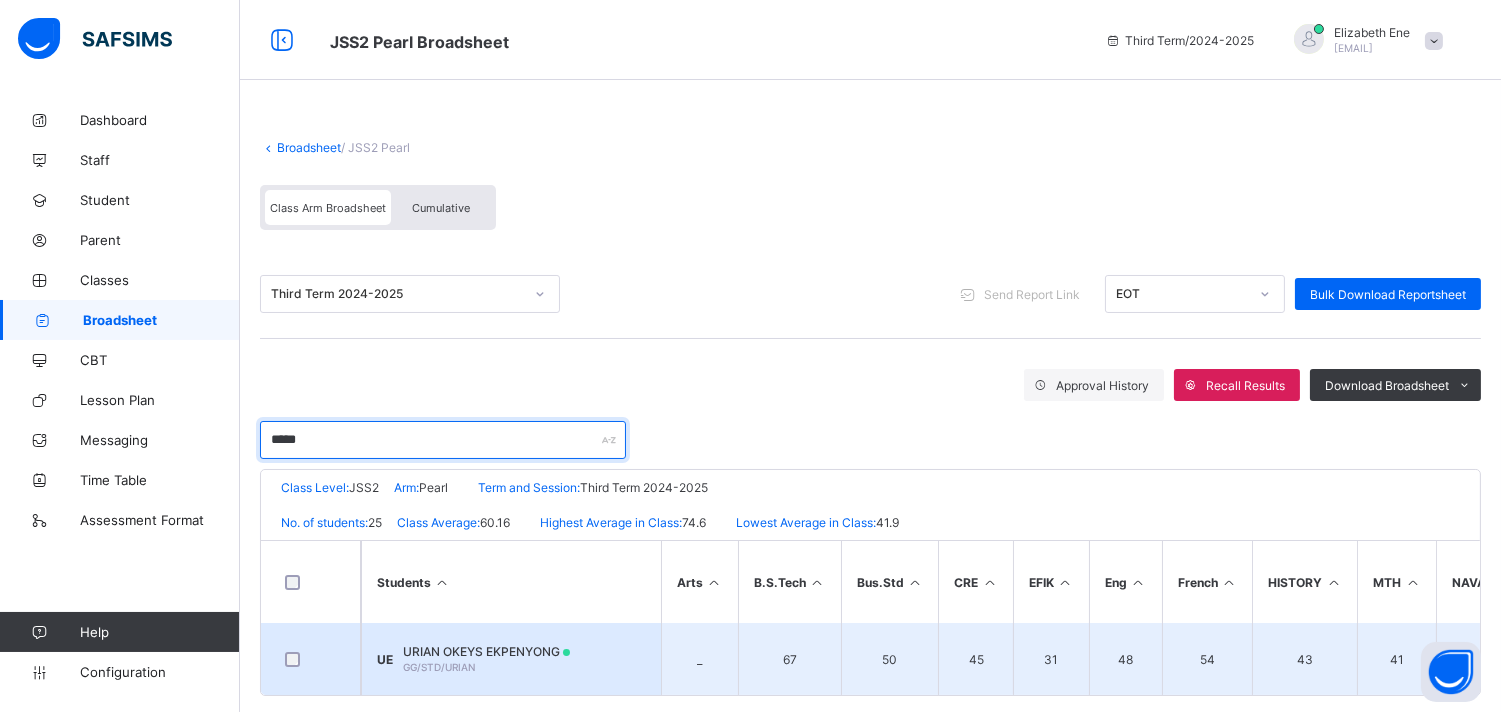 type on "*****" 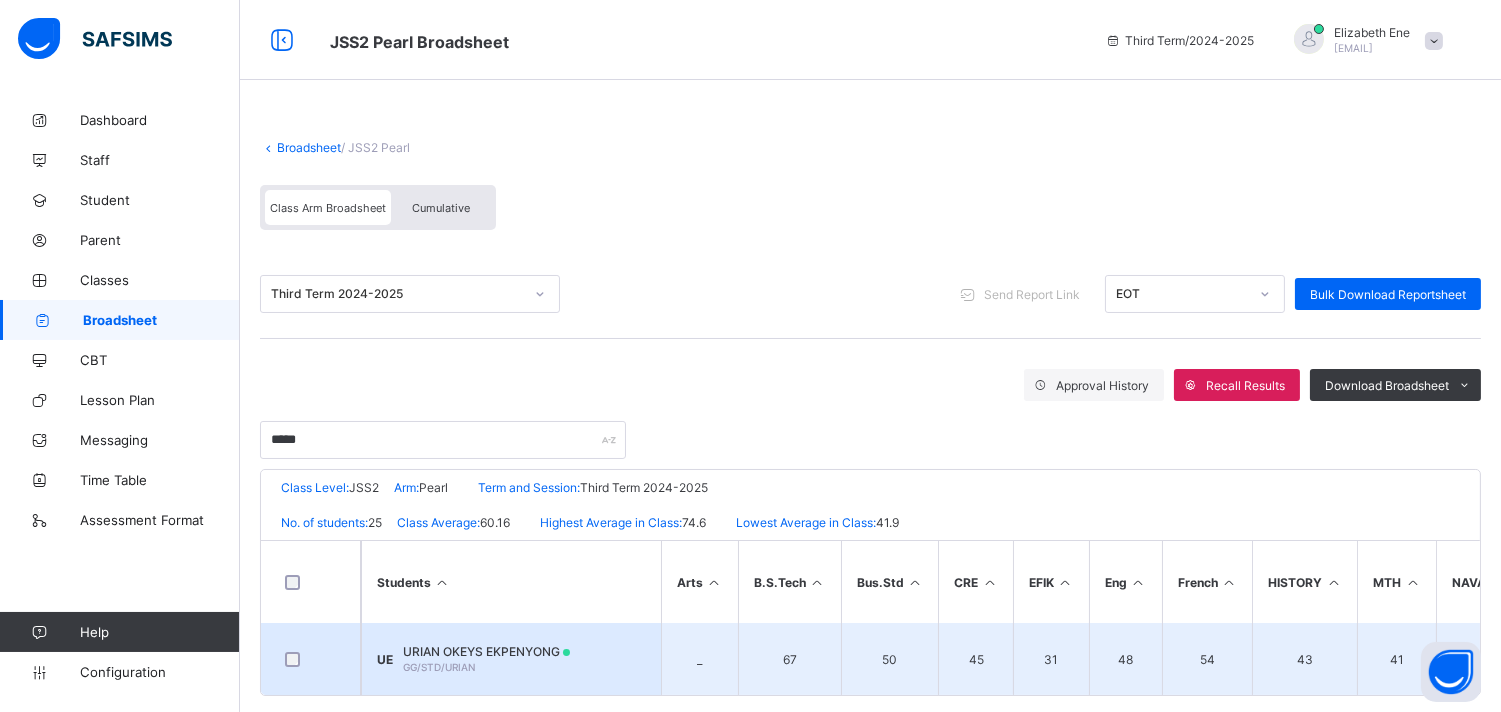 click on "UE URIAN OKEYS EKPENYONG   GG/STD/URIAN" at bounding box center (511, 659) 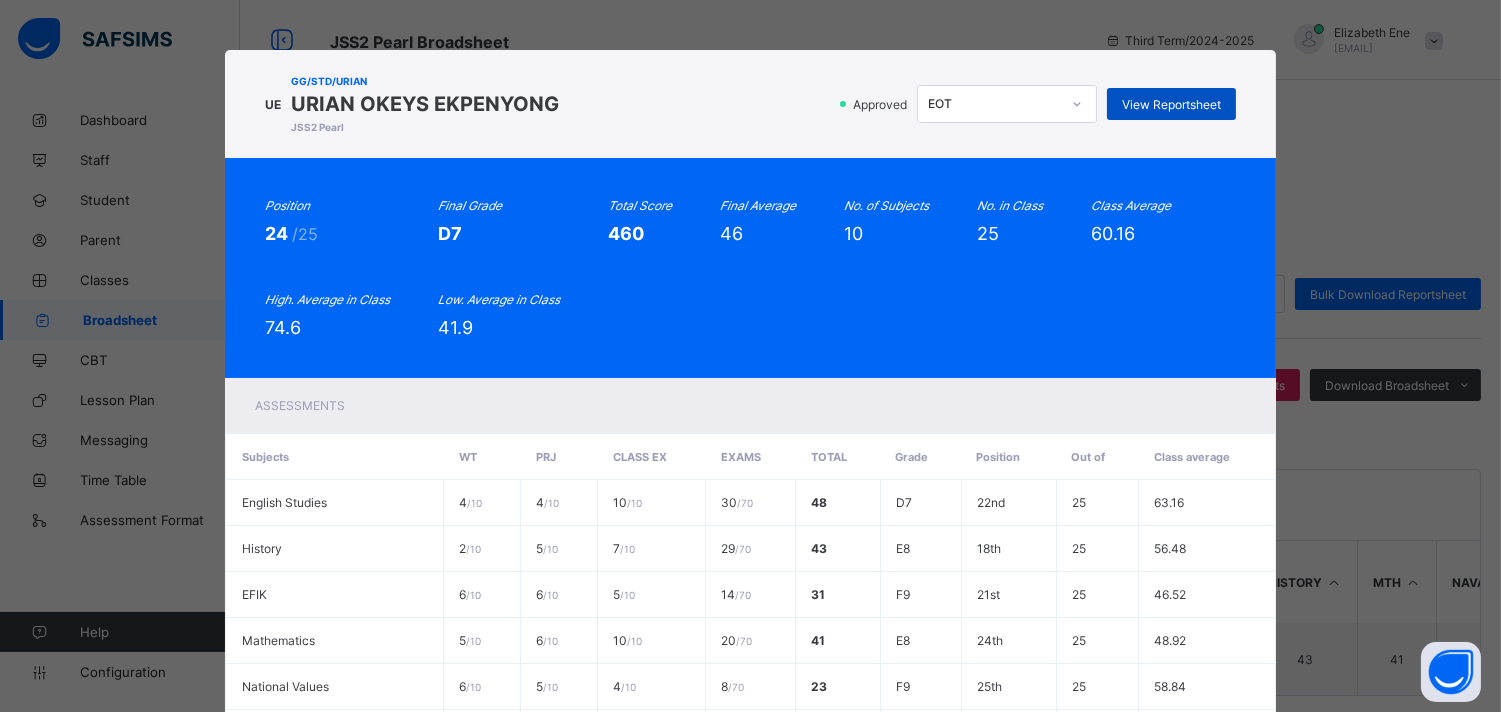 click on "View Reportsheet" at bounding box center [1171, 104] 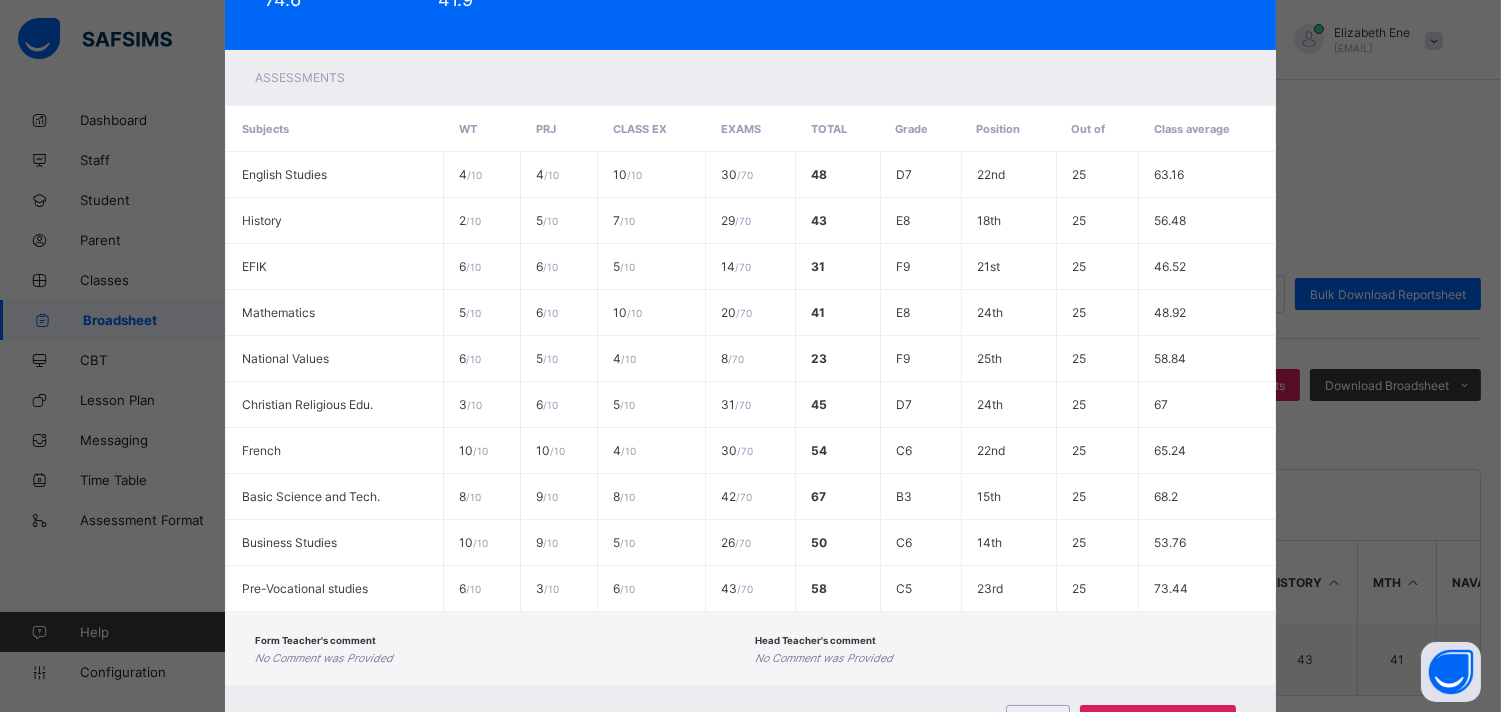 scroll, scrollTop: 416, scrollLeft: 0, axis: vertical 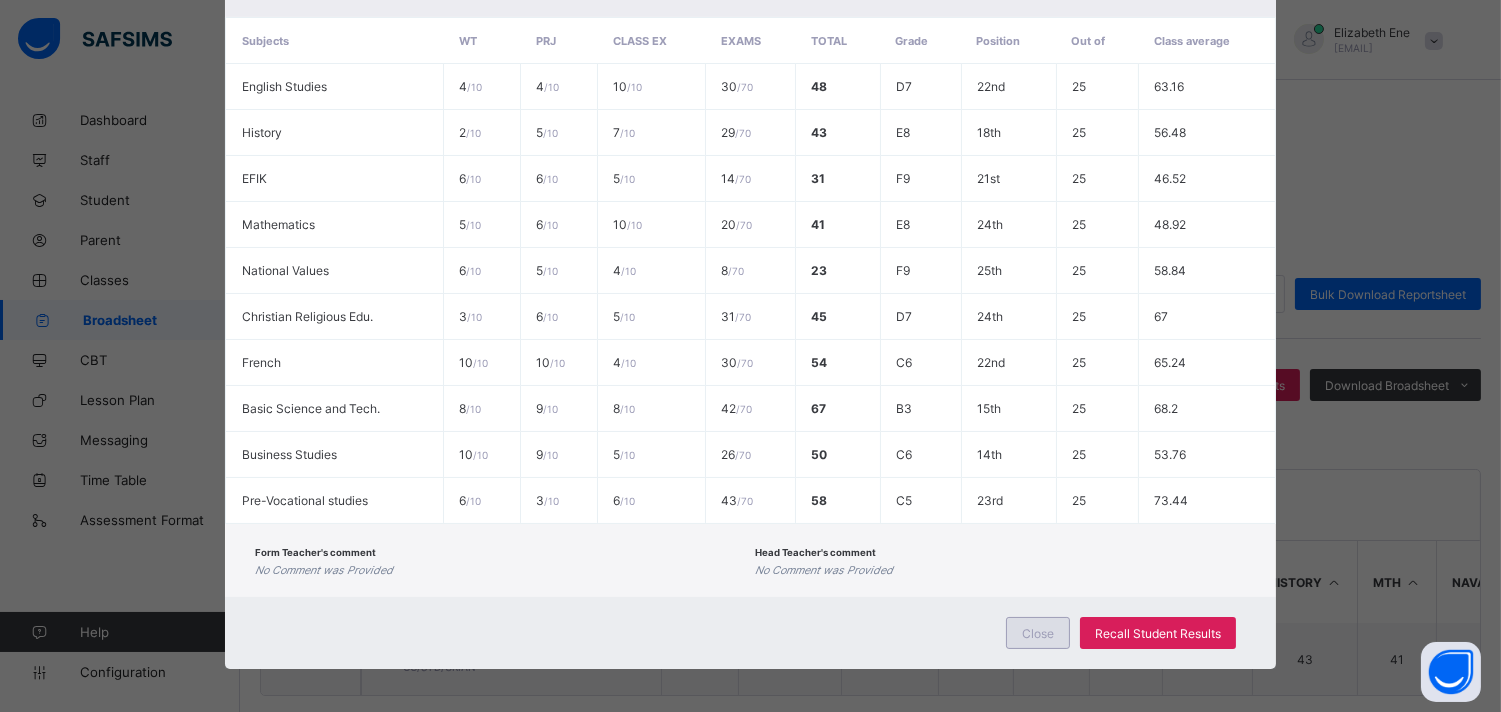 click on "Close" at bounding box center [1038, 633] 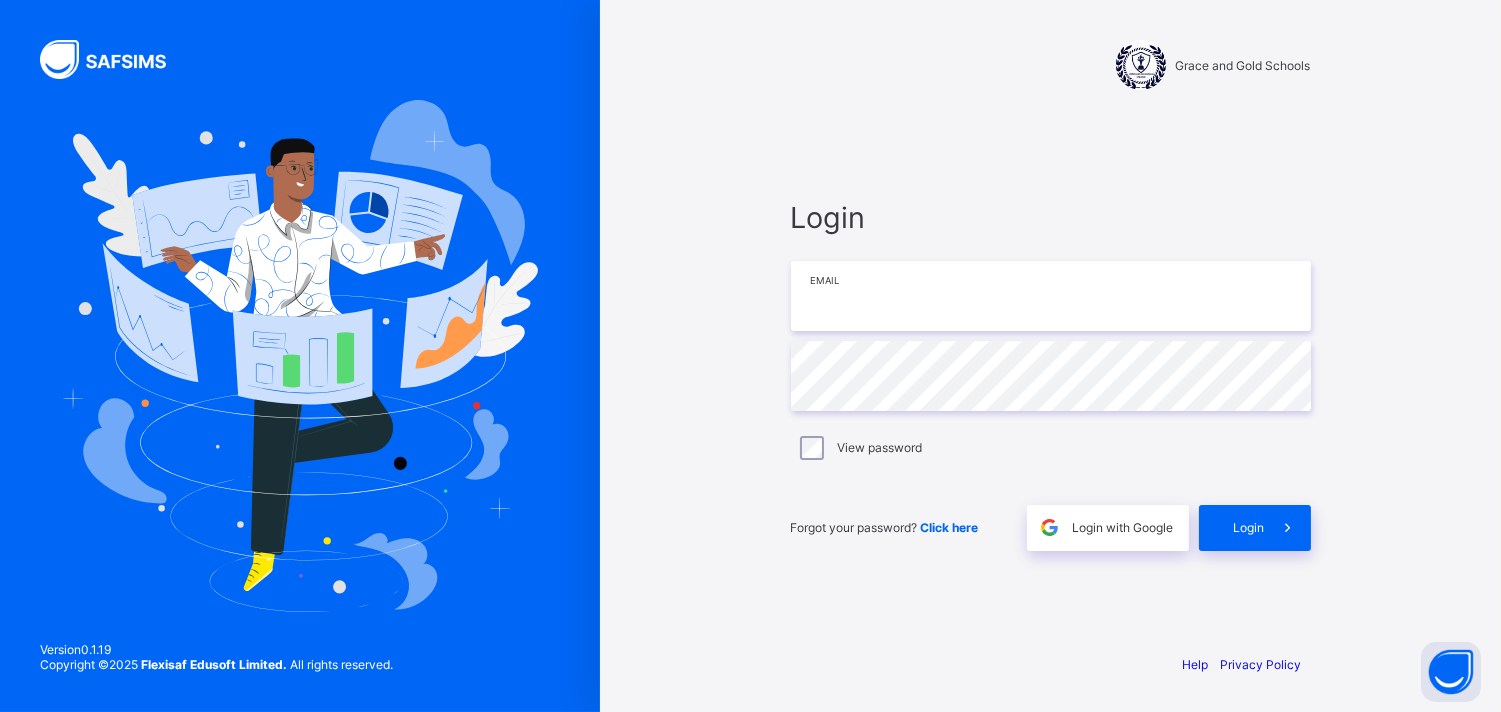 type on "**********" 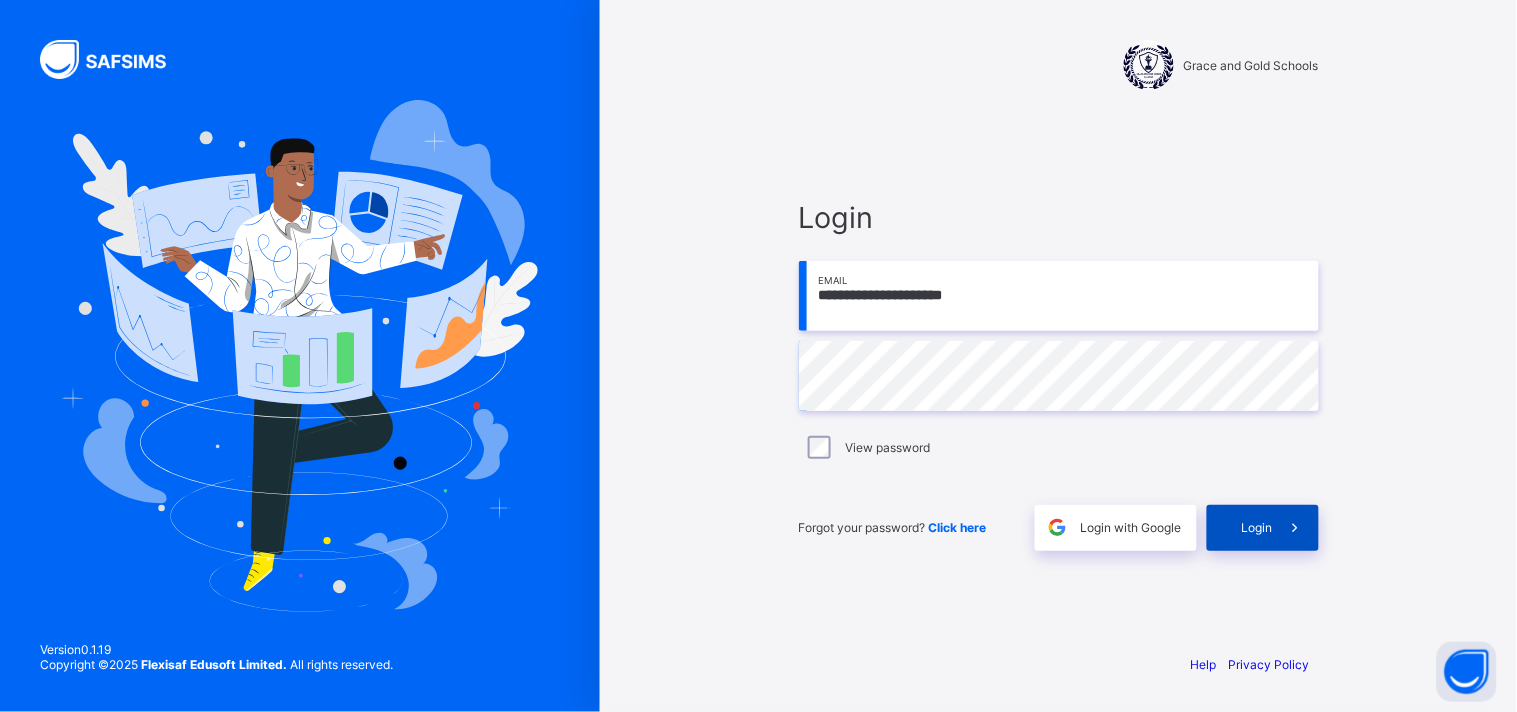 click on "Login" at bounding box center [1257, 527] 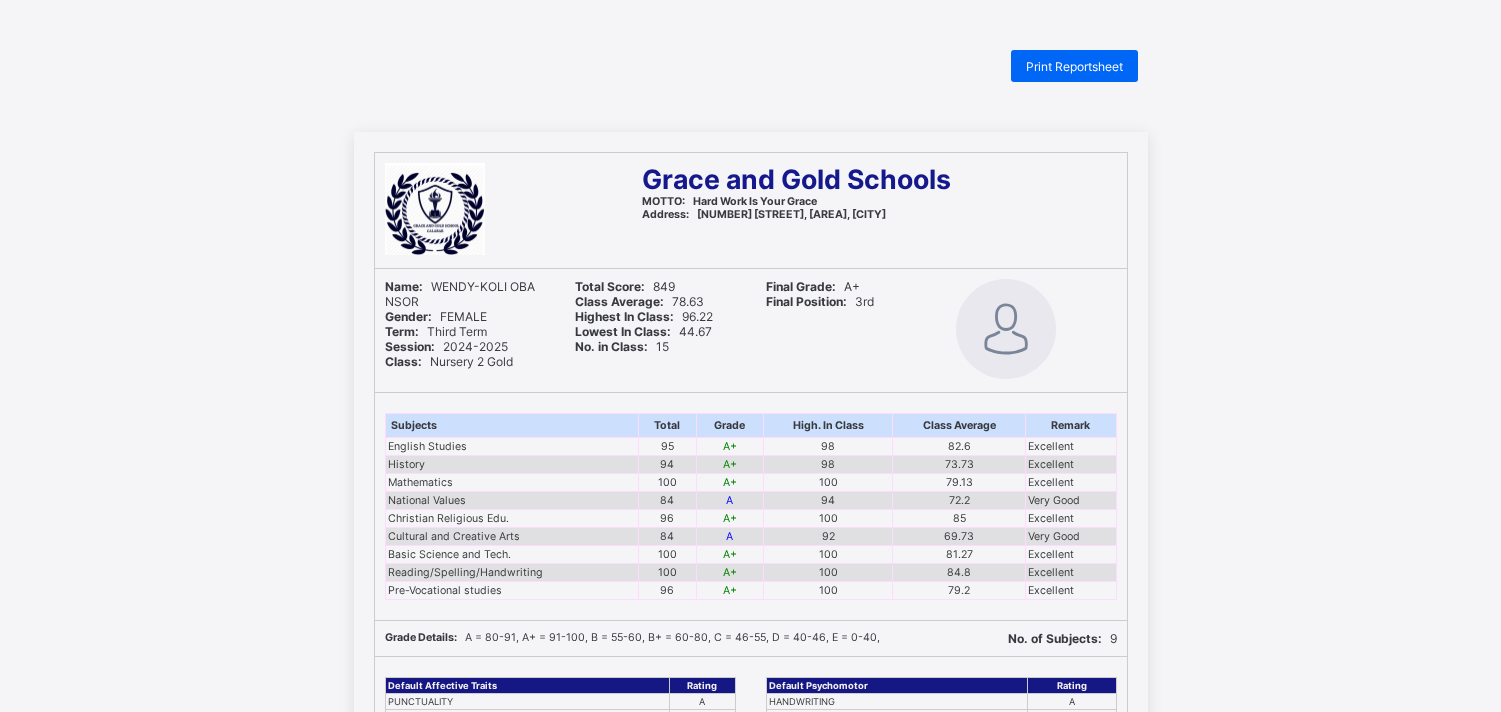 scroll, scrollTop: 0, scrollLeft: 0, axis: both 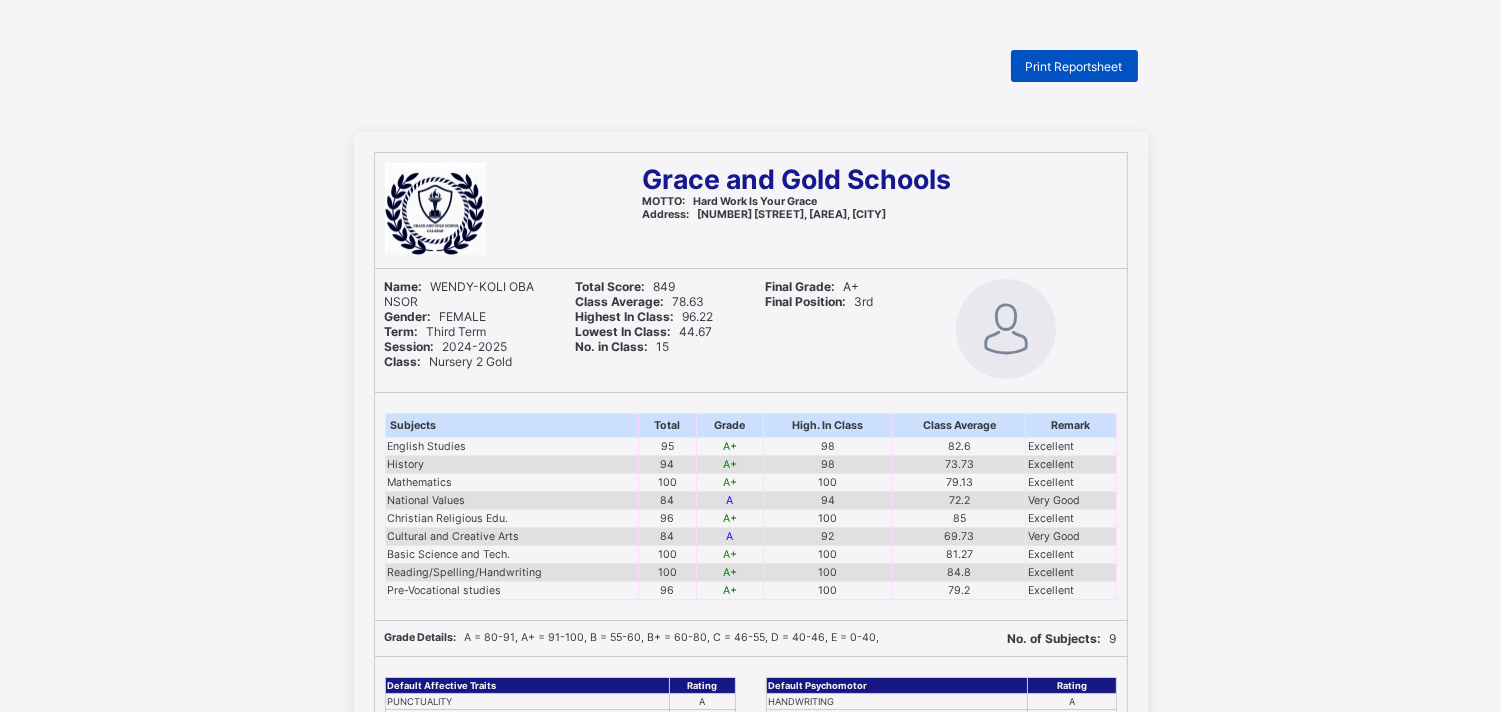 click on "Print Reportsheet" at bounding box center (1074, 66) 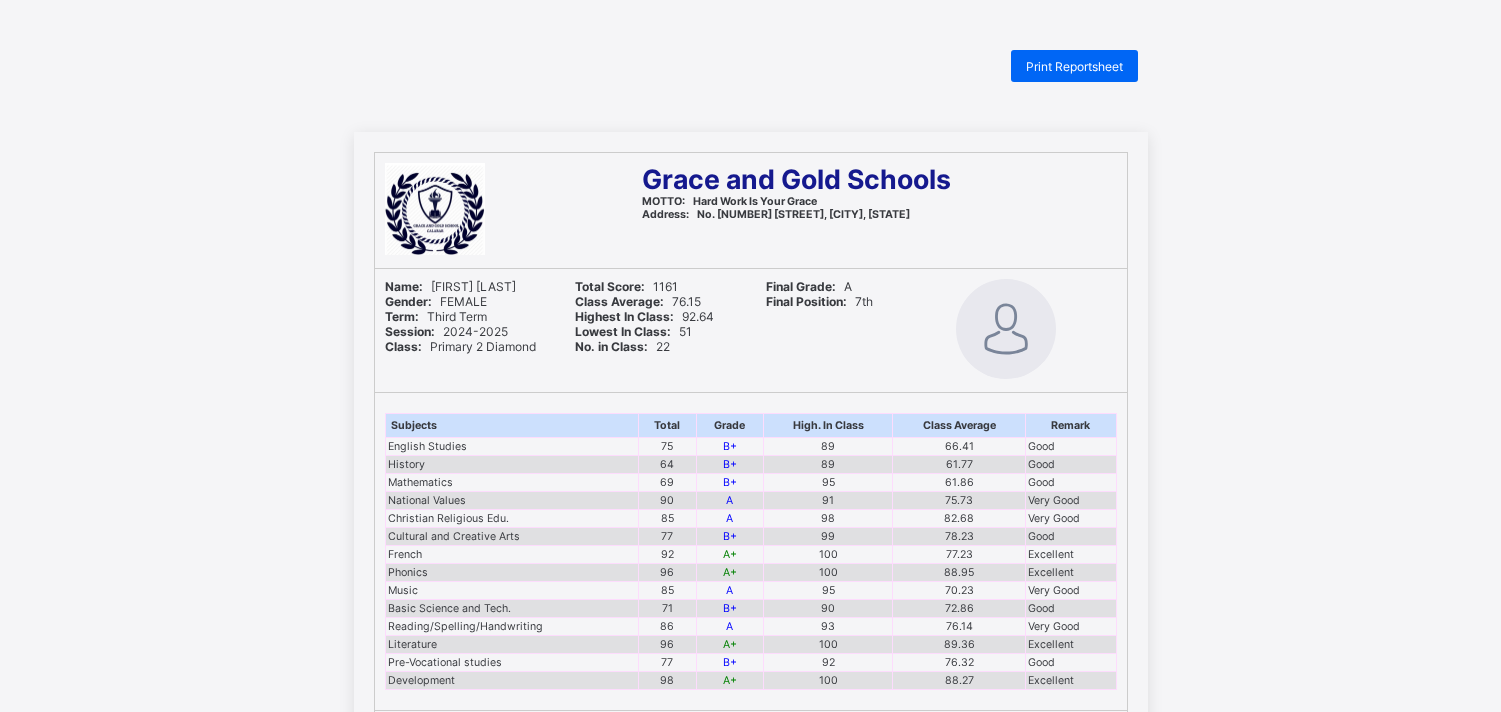 scroll, scrollTop: 0, scrollLeft: 0, axis: both 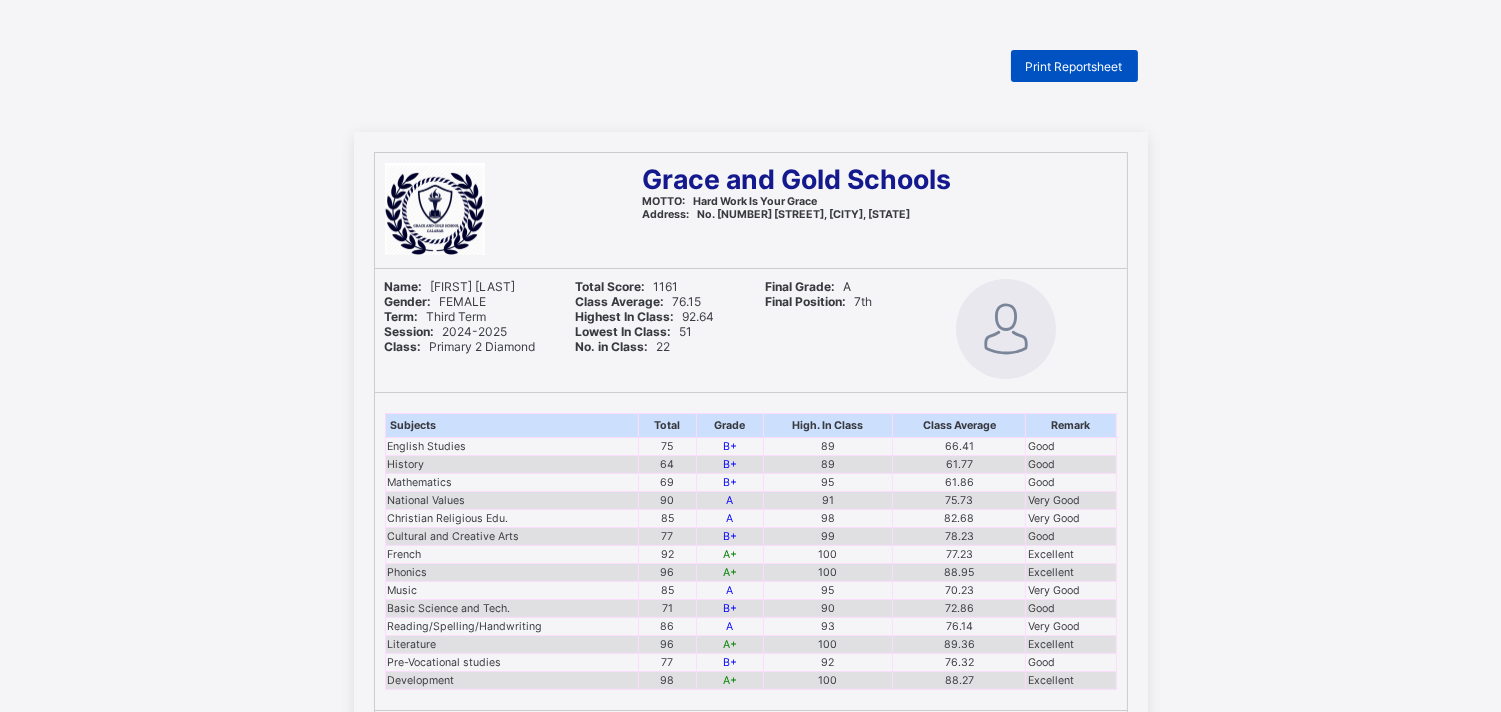click on "Print Reportsheet" at bounding box center (1074, 66) 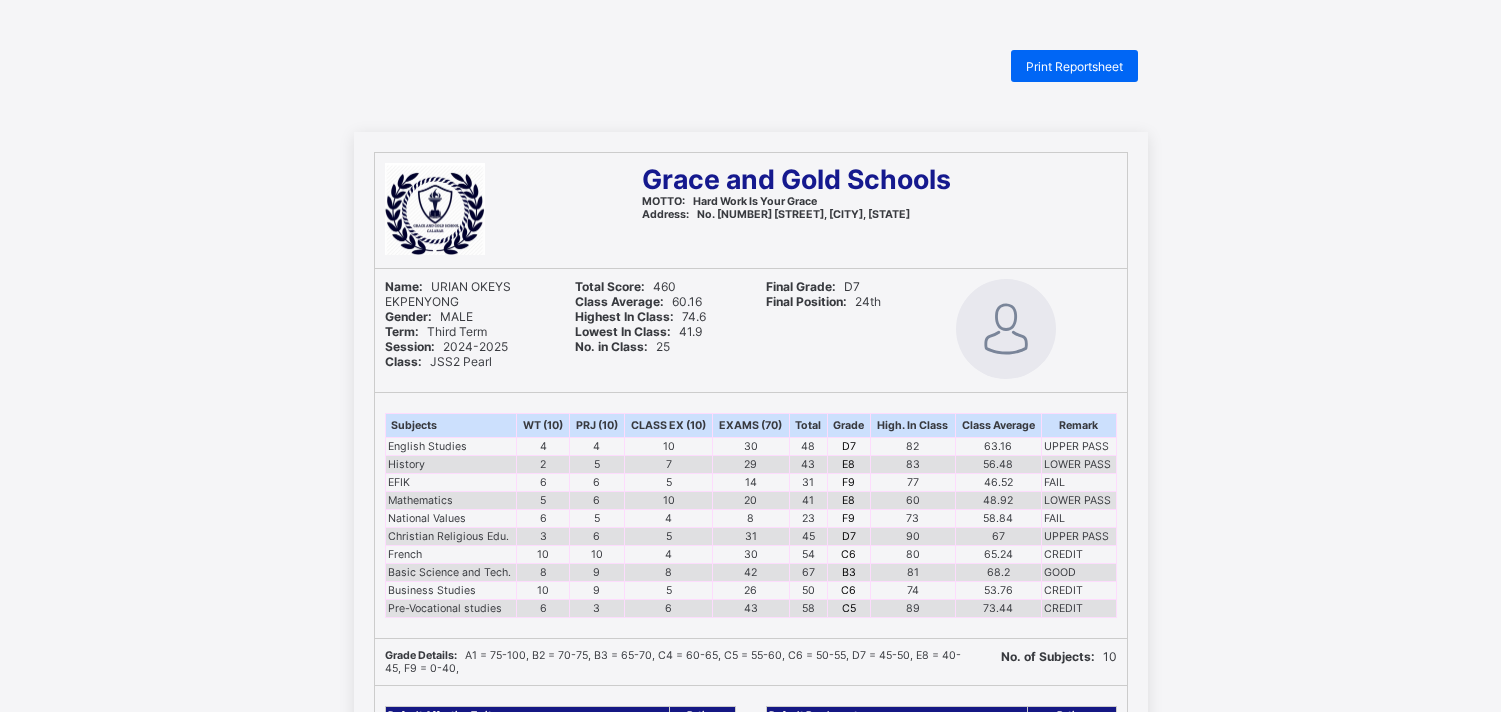 scroll, scrollTop: 0, scrollLeft: 0, axis: both 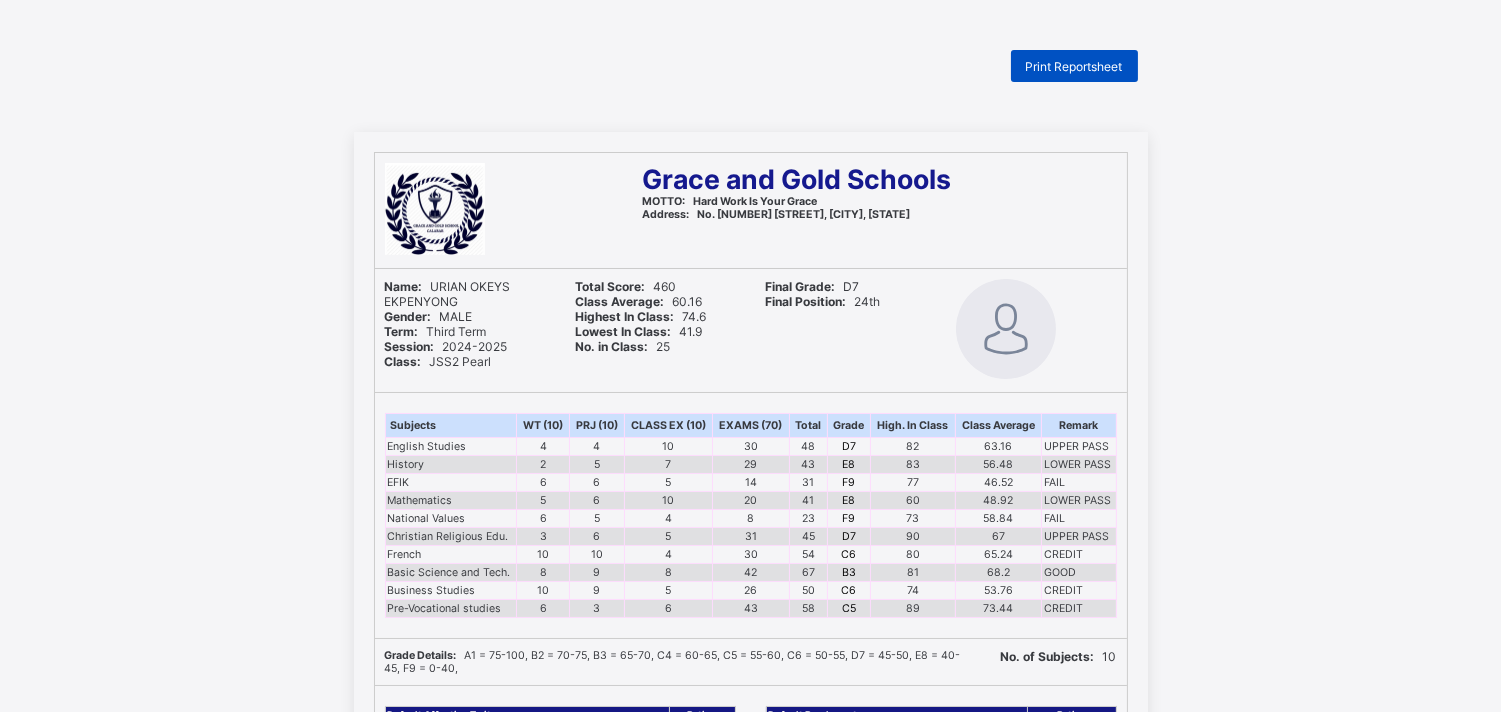 click on "Print Reportsheet" at bounding box center [1074, 66] 